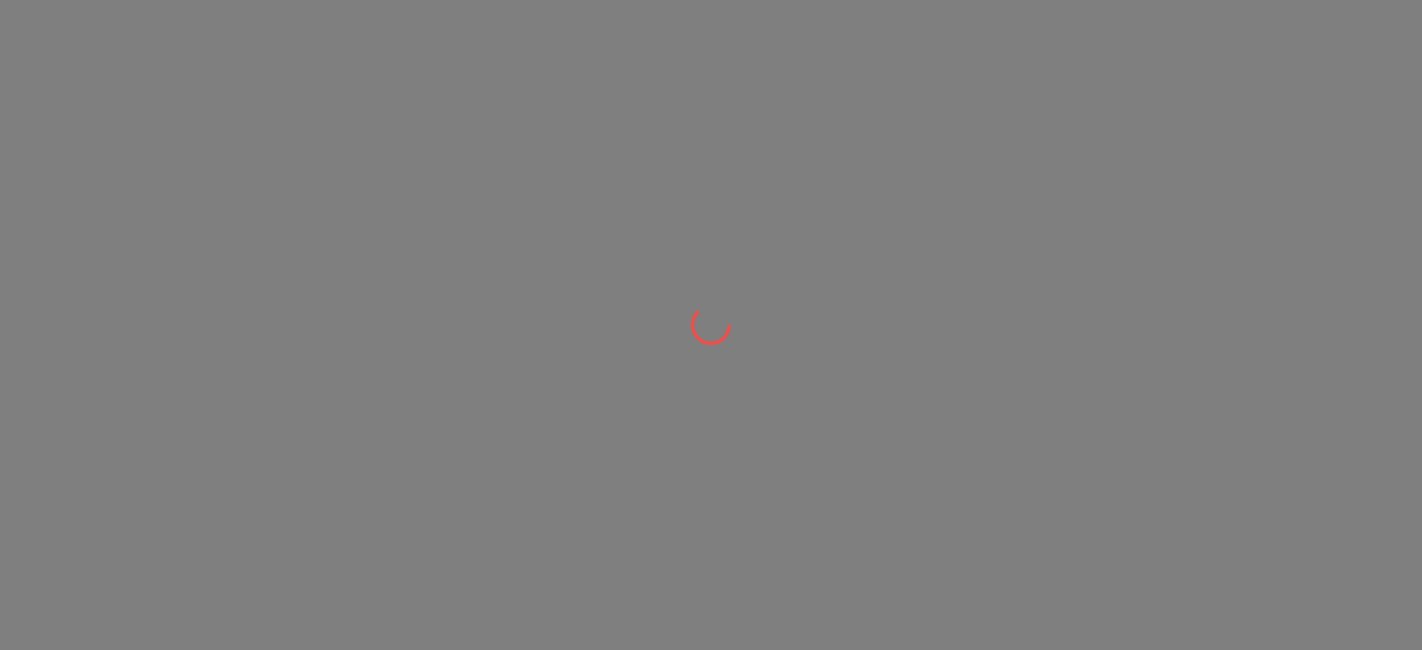 scroll, scrollTop: 0, scrollLeft: 0, axis: both 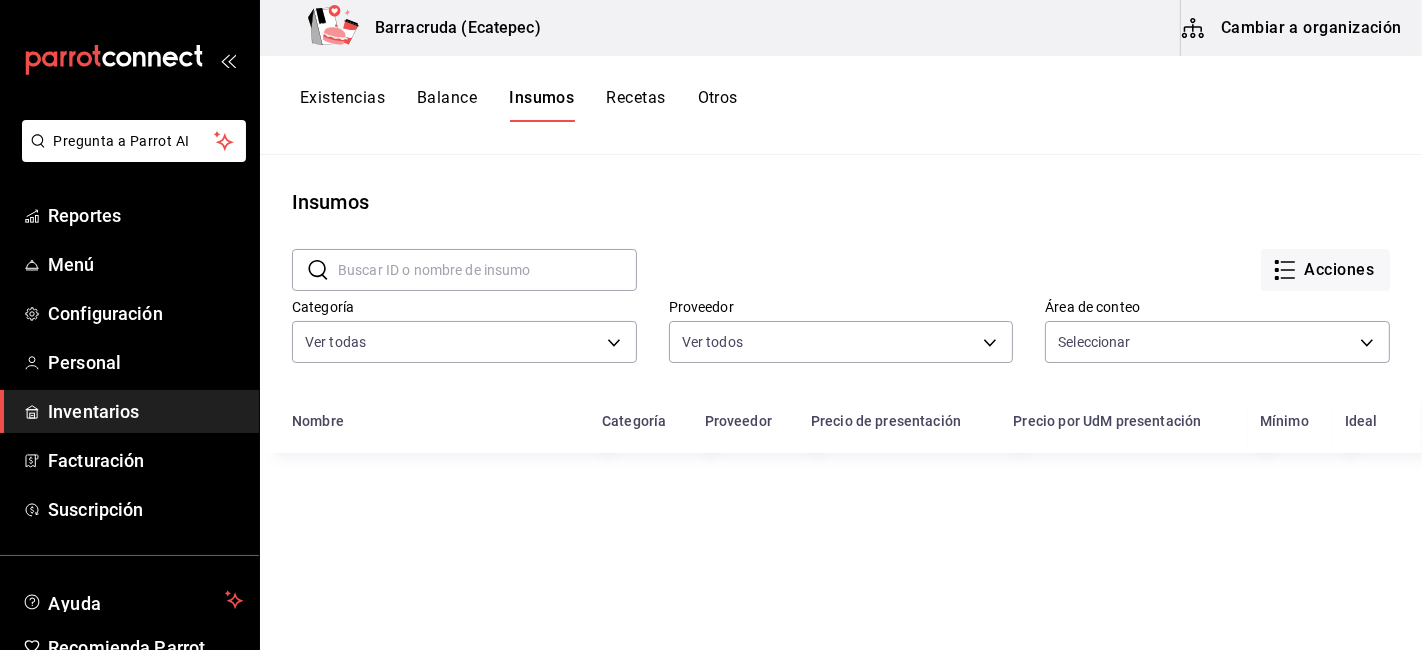 type on "bc92f2e1-ced4-4cd8-8ab1-afb59433a5ef,91b568b3-38e8-4c6d-a95f-b30e7fbeced7" 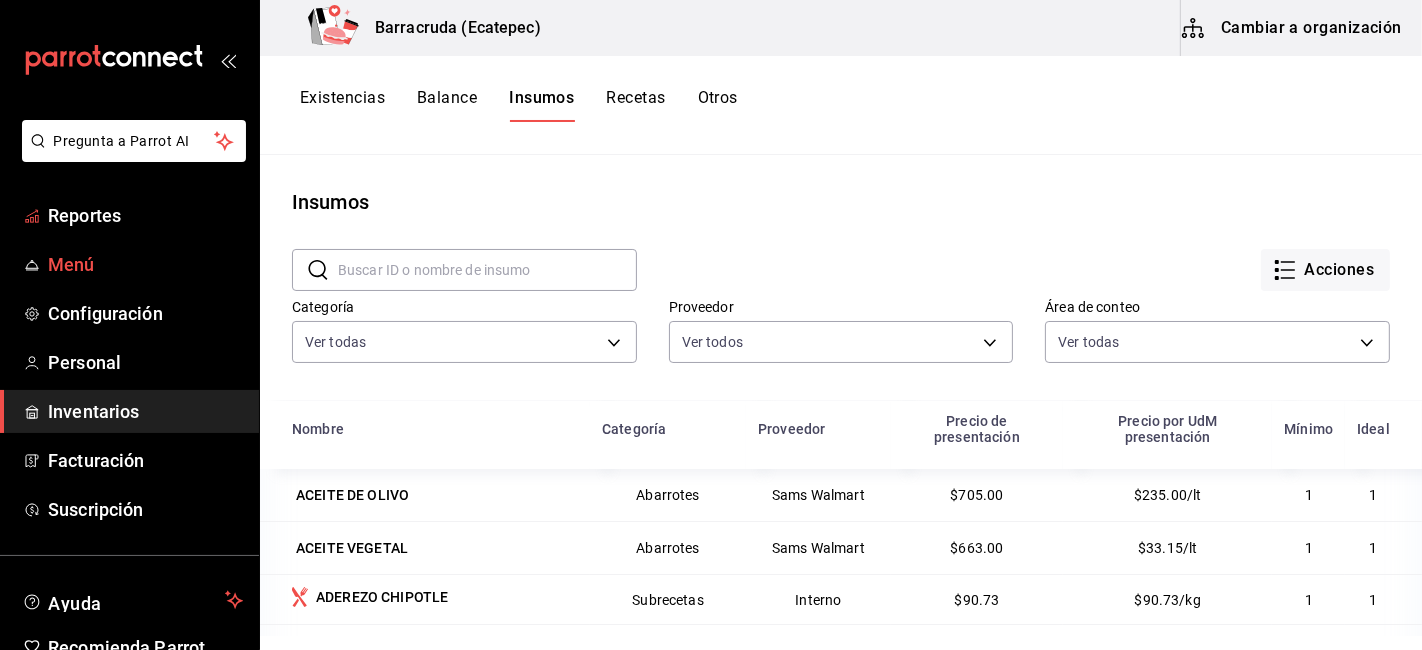 click on "Menú" at bounding box center [129, 264] 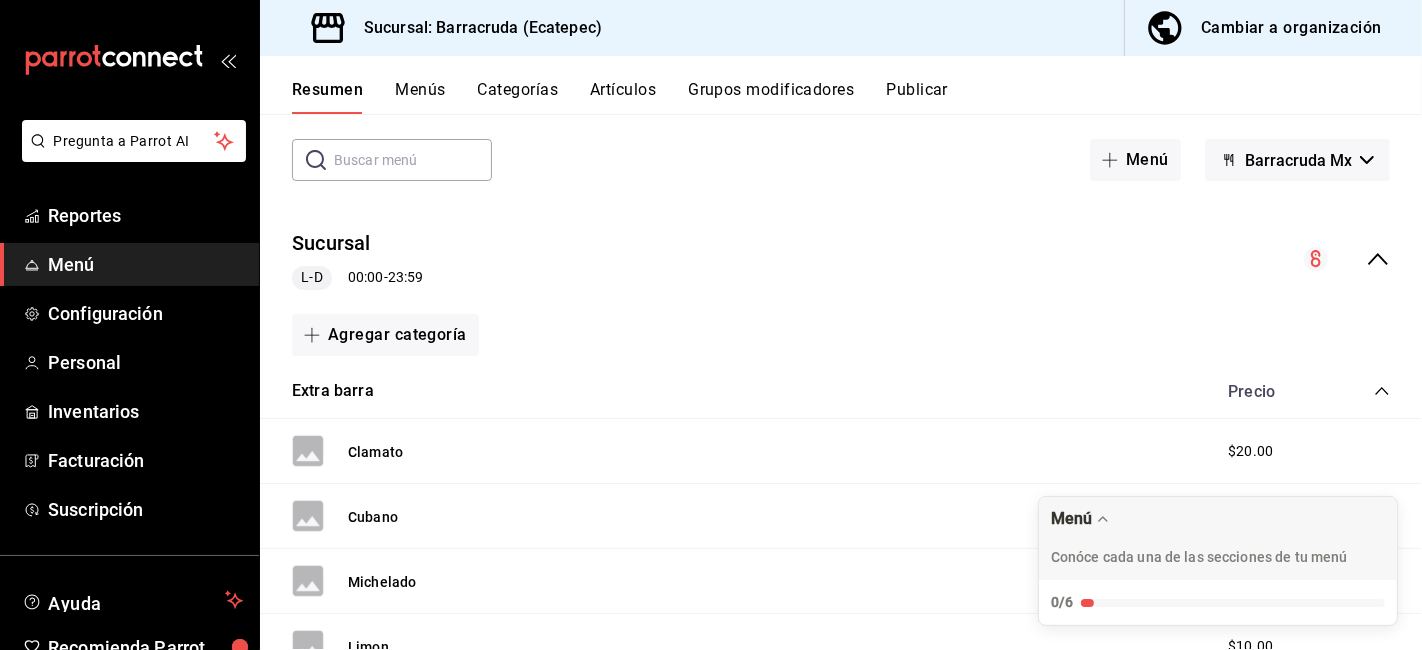 scroll, scrollTop: 111, scrollLeft: 0, axis: vertical 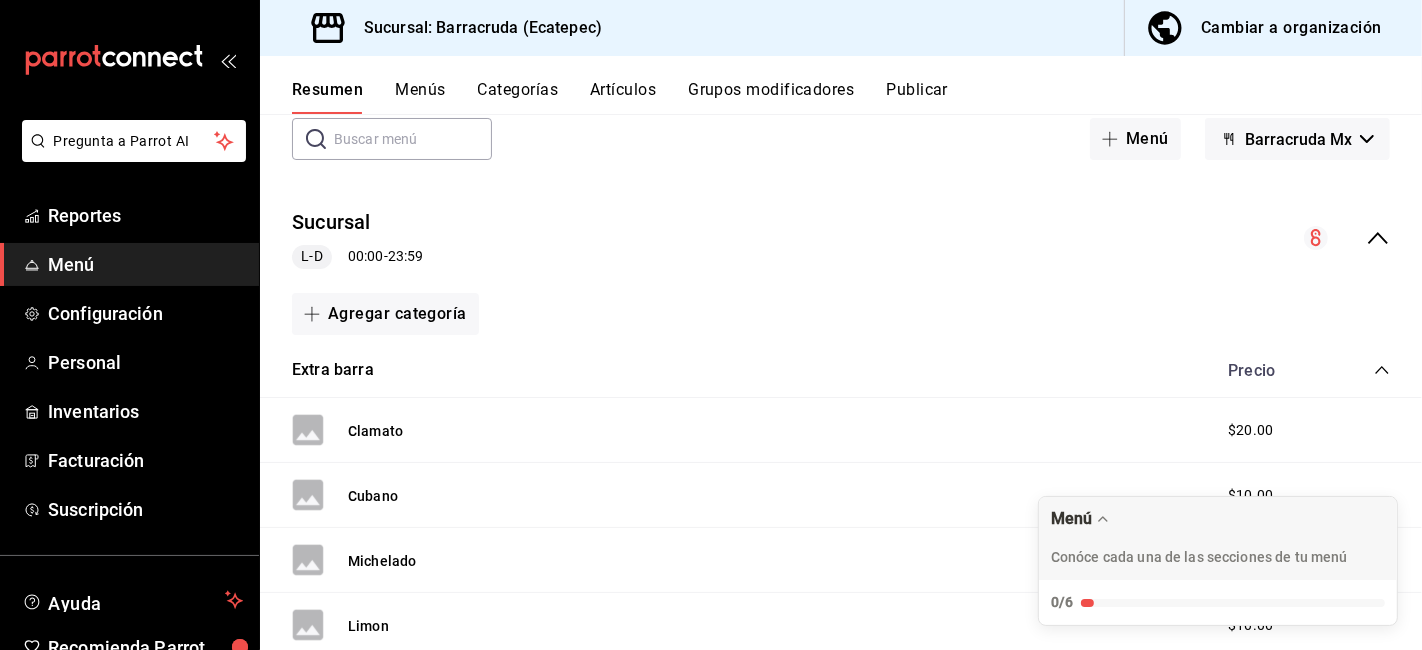 drag, startPoint x: 1363, startPoint y: 235, endPoint x: 766, endPoint y: 322, distance: 603.3059 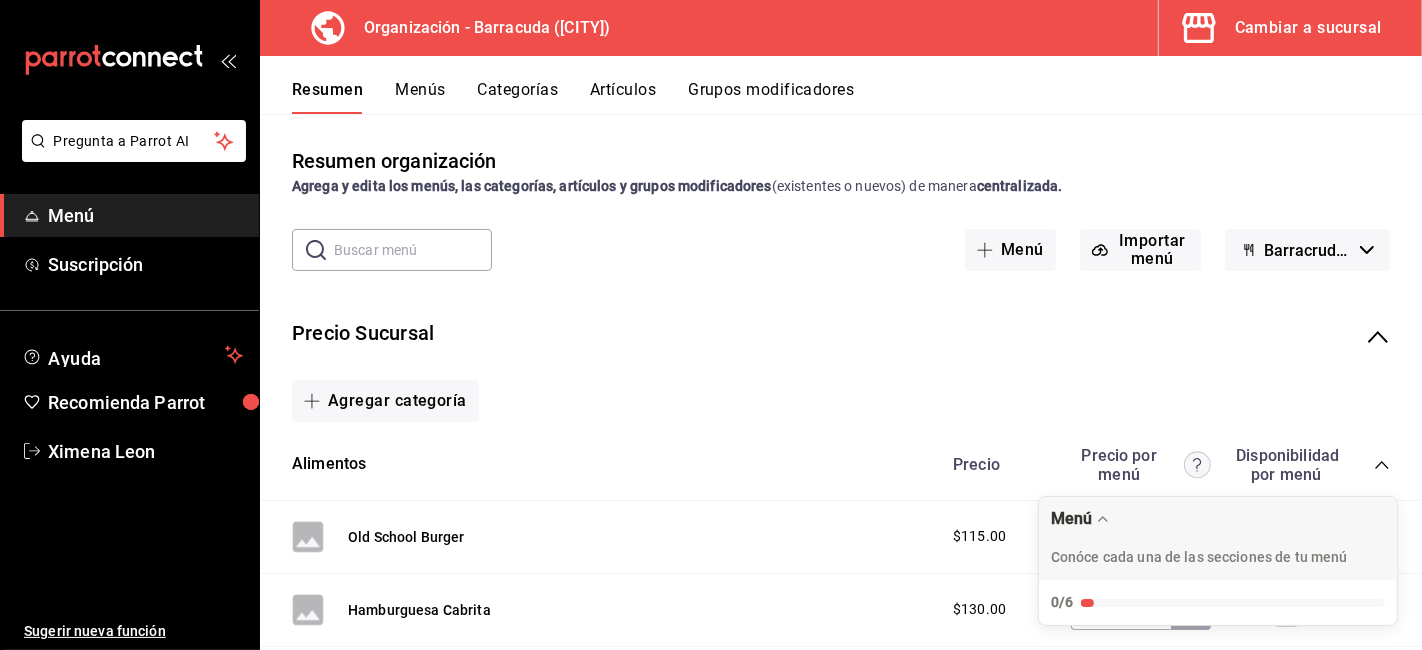 scroll, scrollTop: 111, scrollLeft: 0, axis: vertical 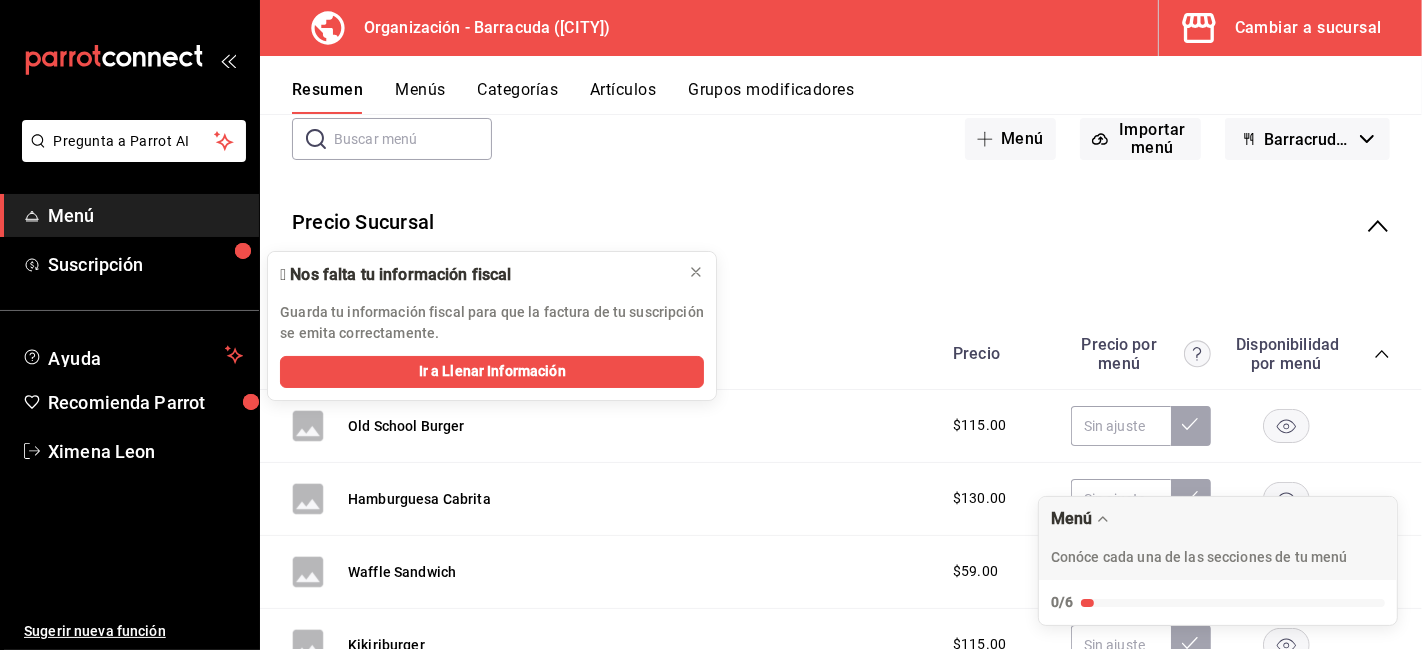 click on "Menús" at bounding box center [420, 97] 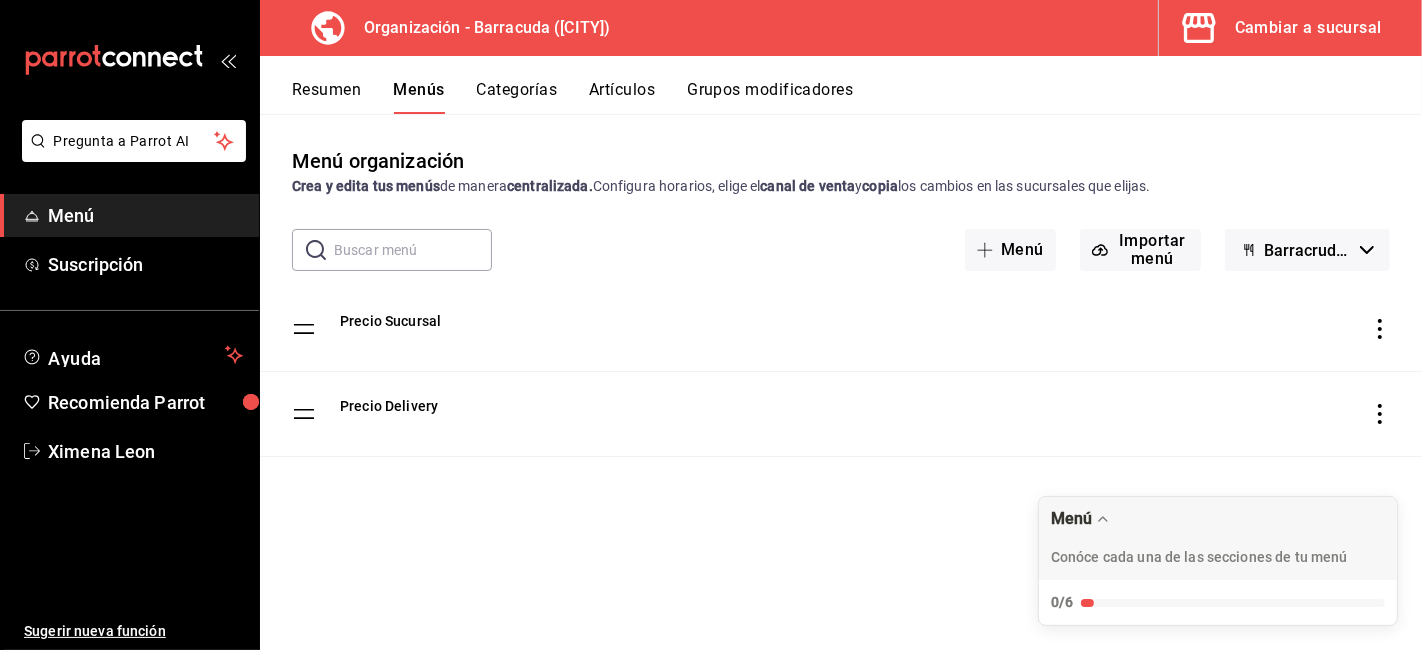 click on "Precio Sucursal" at bounding box center [841, 329] 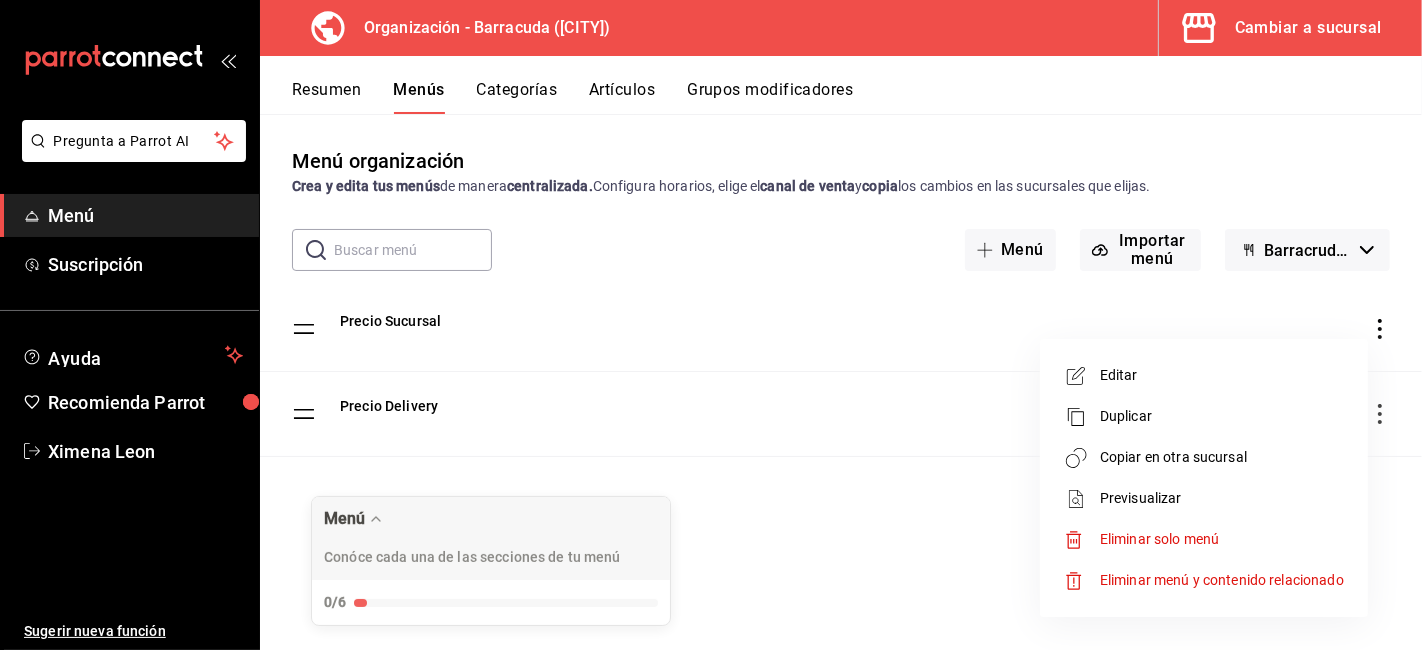 drag, startPoint x: 1095, startPoint y: 555, endPoint x: 368, endPoint y: 411, distance: 741.12415 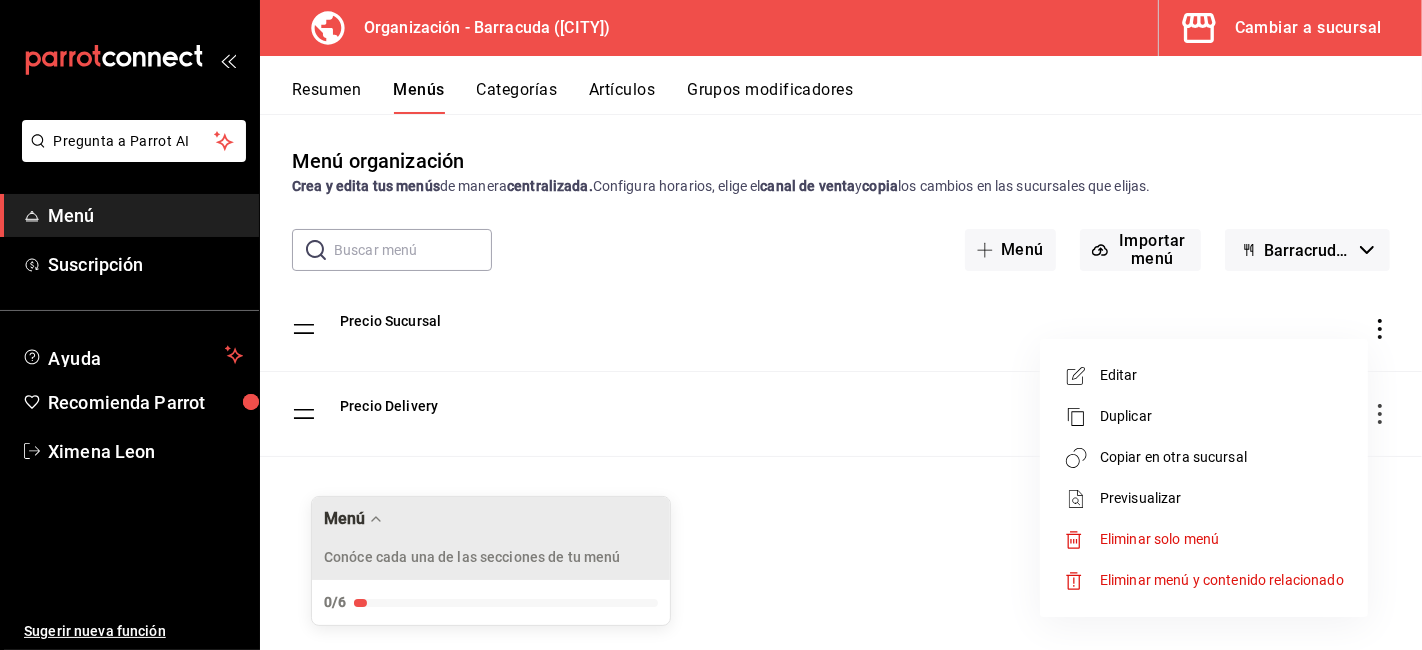 click 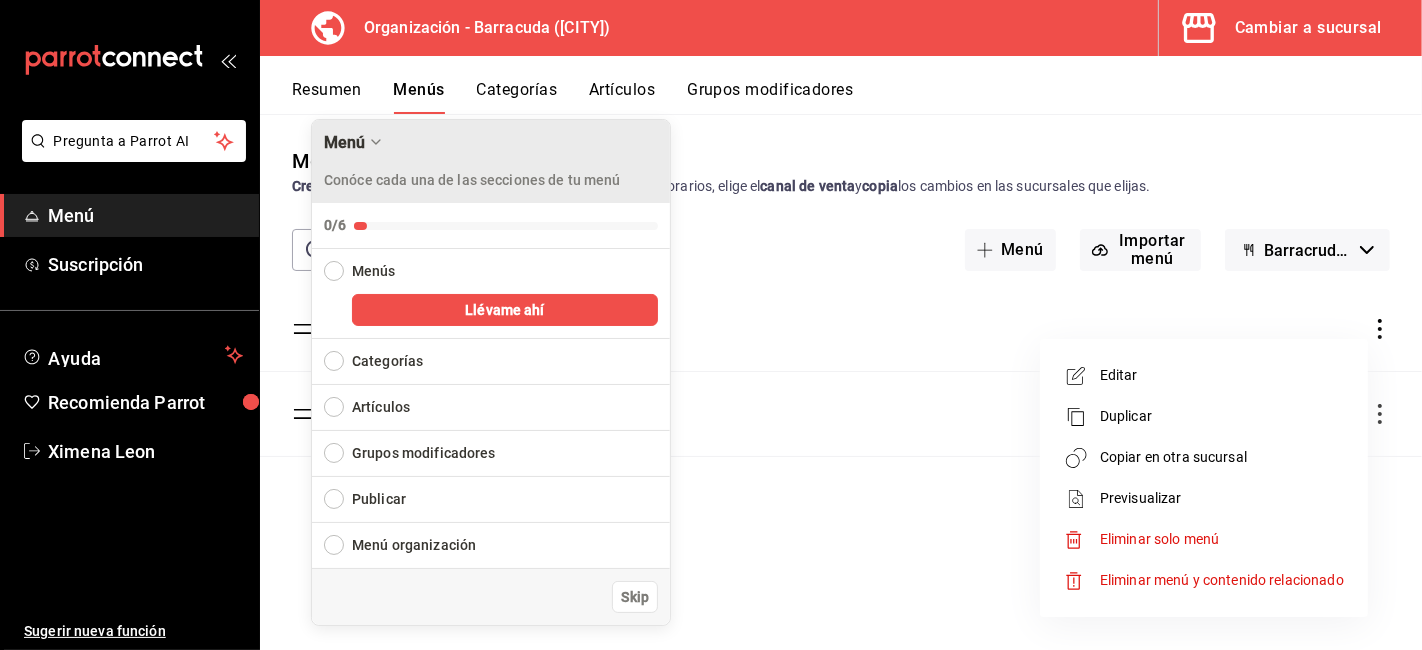 click on "Skip" at bounding box center (491, 597) 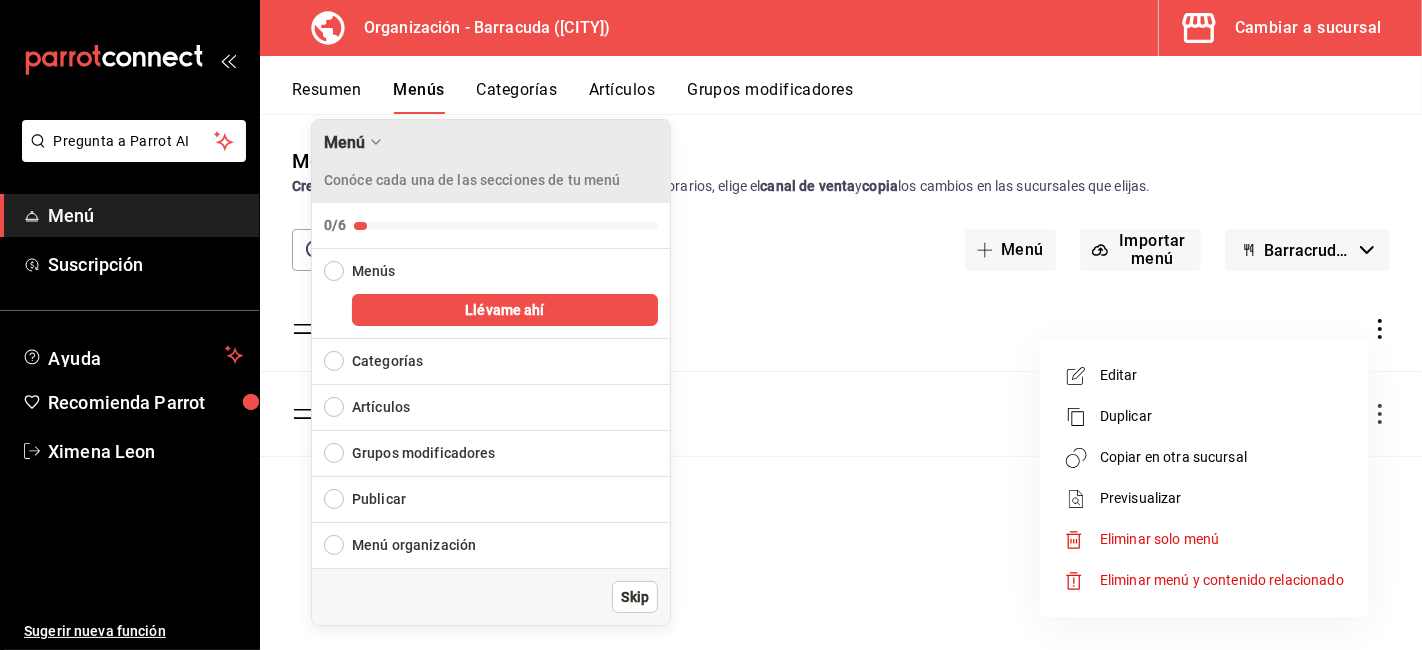 click on "Skip" at bounding box center [635, 597] 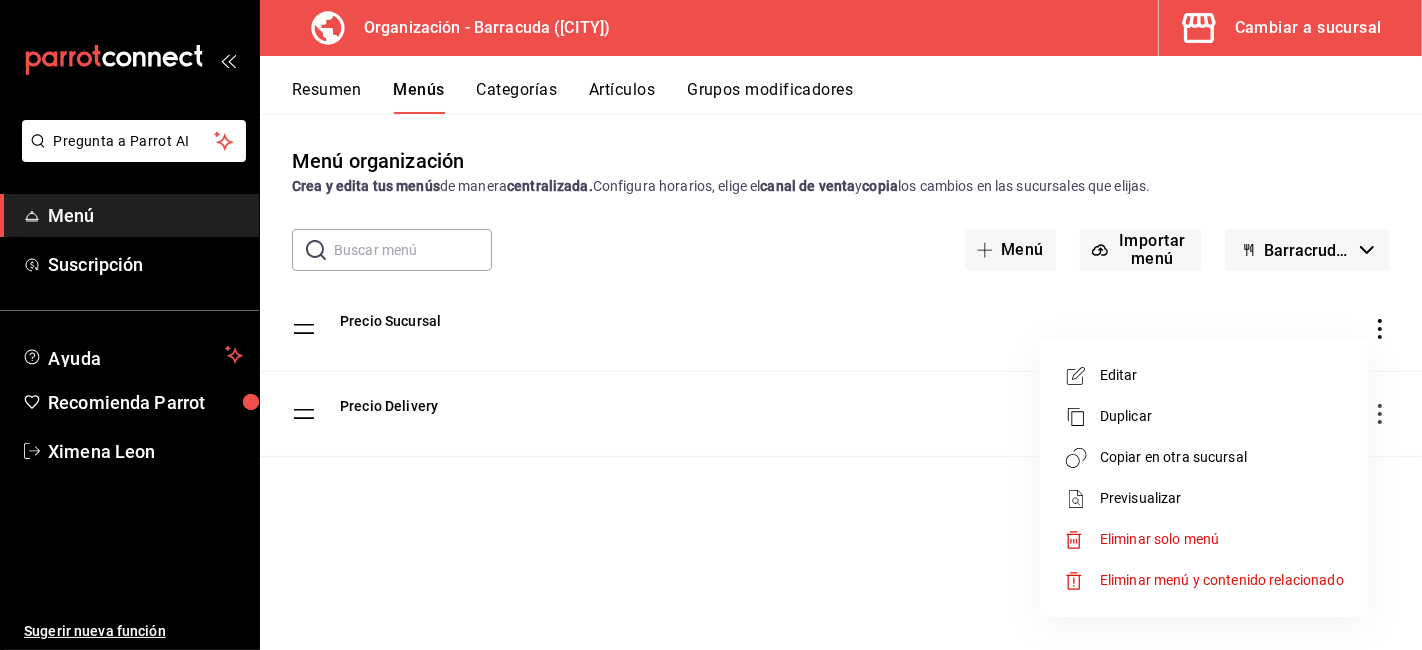click on "Previsualizar" at bounding box center [1204, 498] 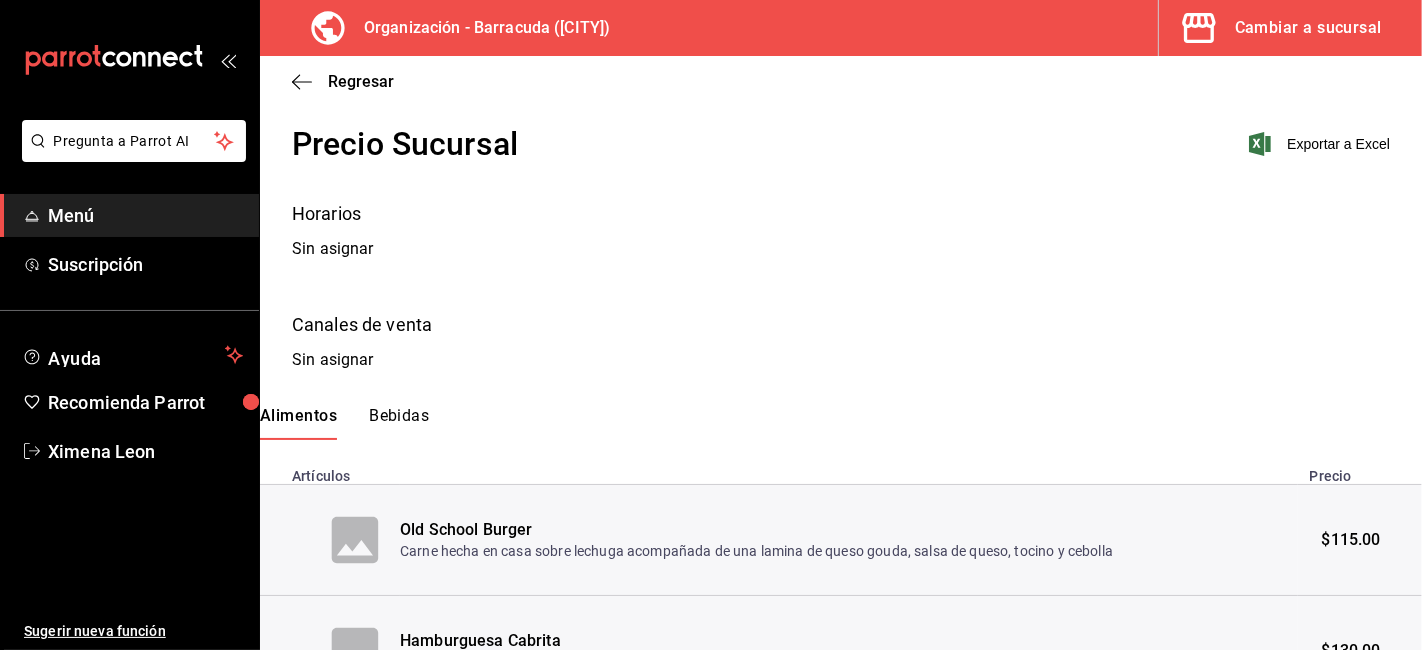 scroll, scrollTop: 0, scrollLeft: 0, axis: both 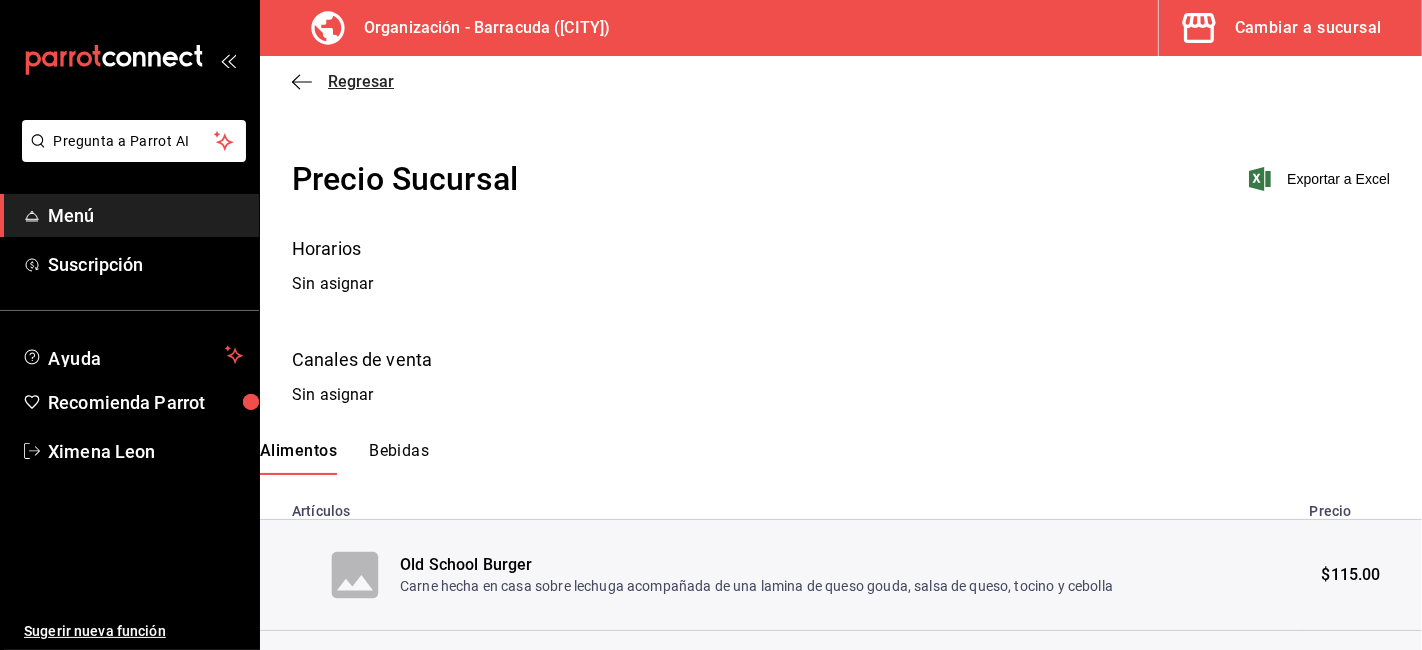 click on "Regresar" at bounding box center (343, 81) 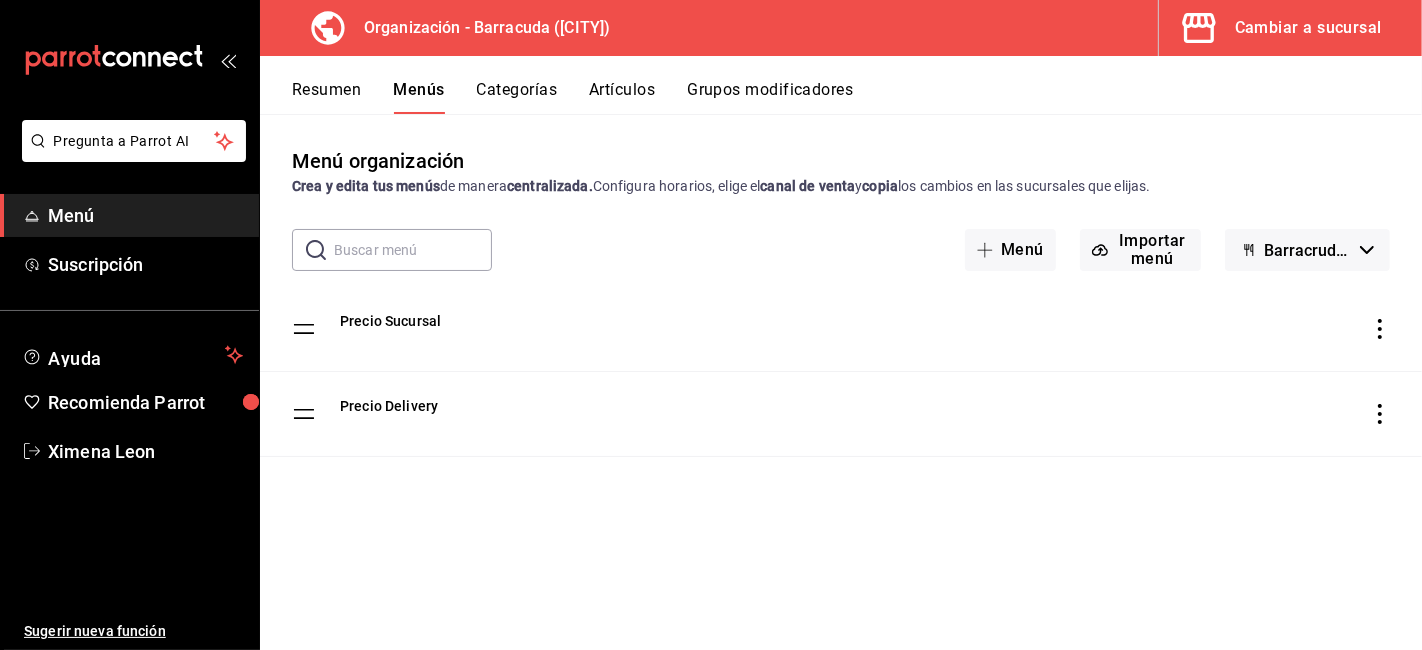 click on "Cambiar a sucursal" at bounding box center (1282, 28) 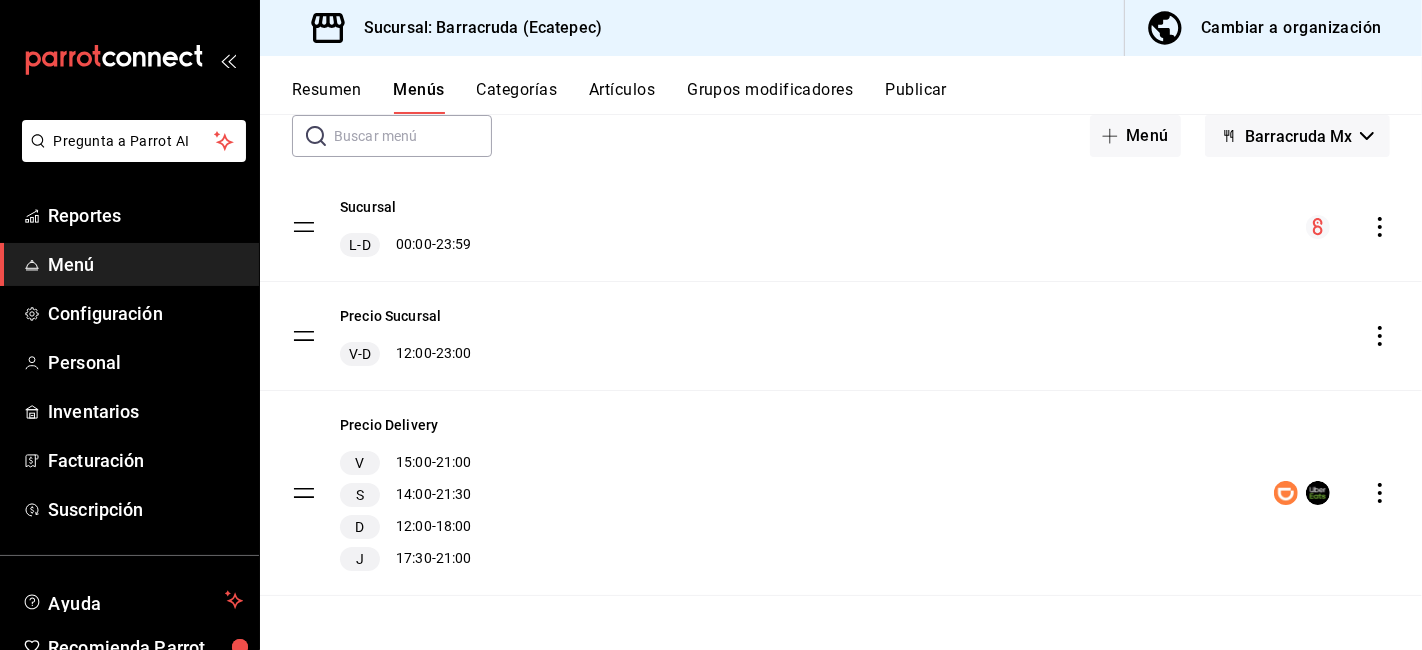 scroll, scrollTop: 115, scrollLeft: 0, axis: vertical 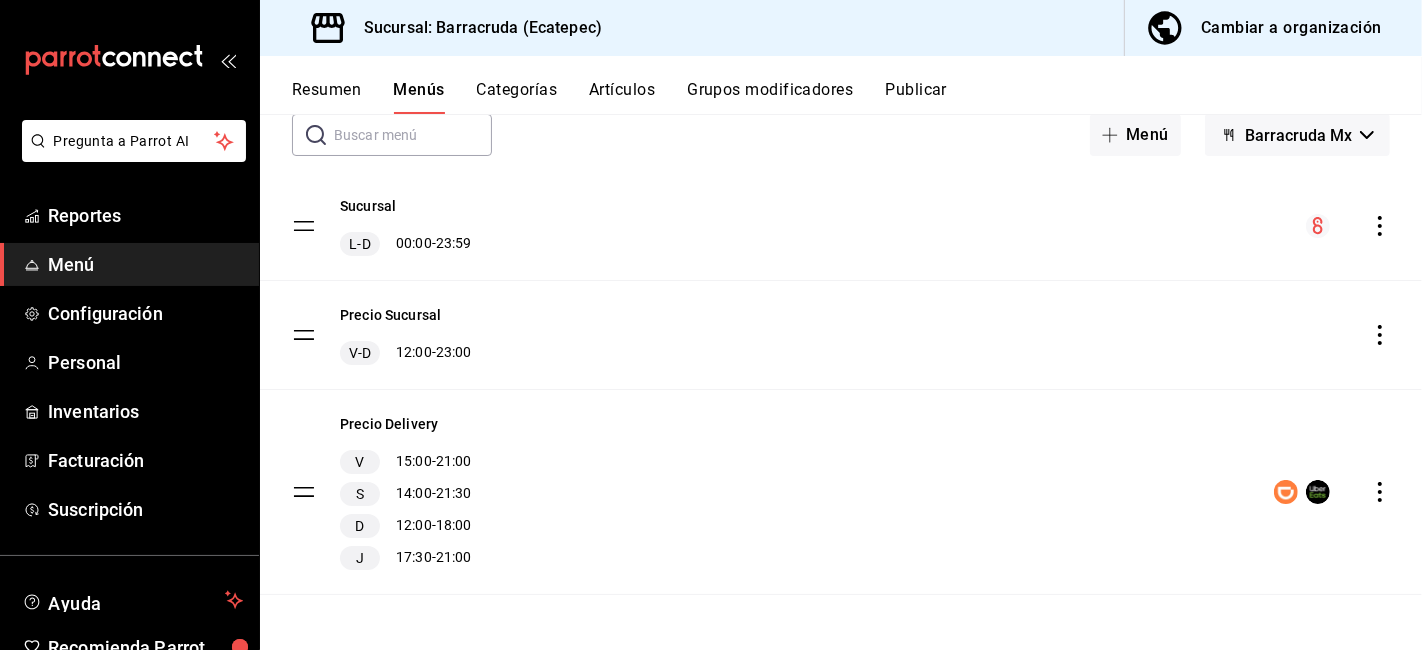 click 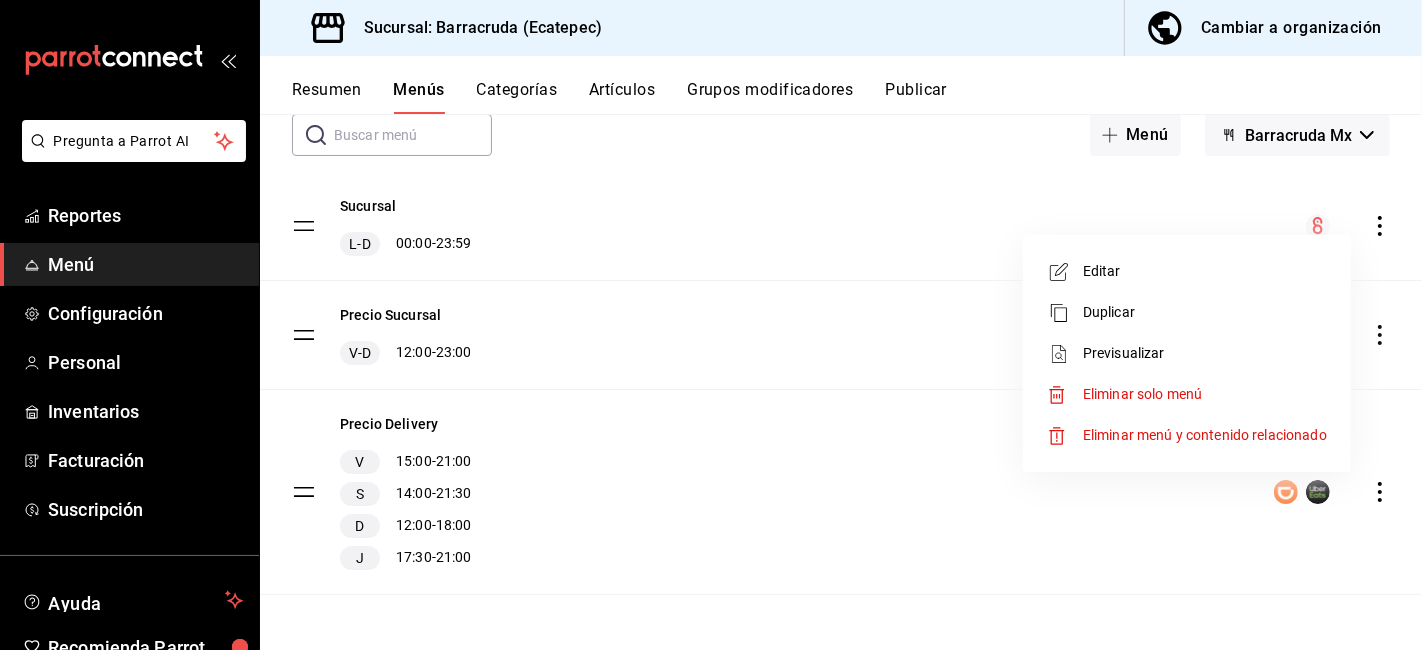 click on "Previsualizar" at bounding box center (1205, 353) 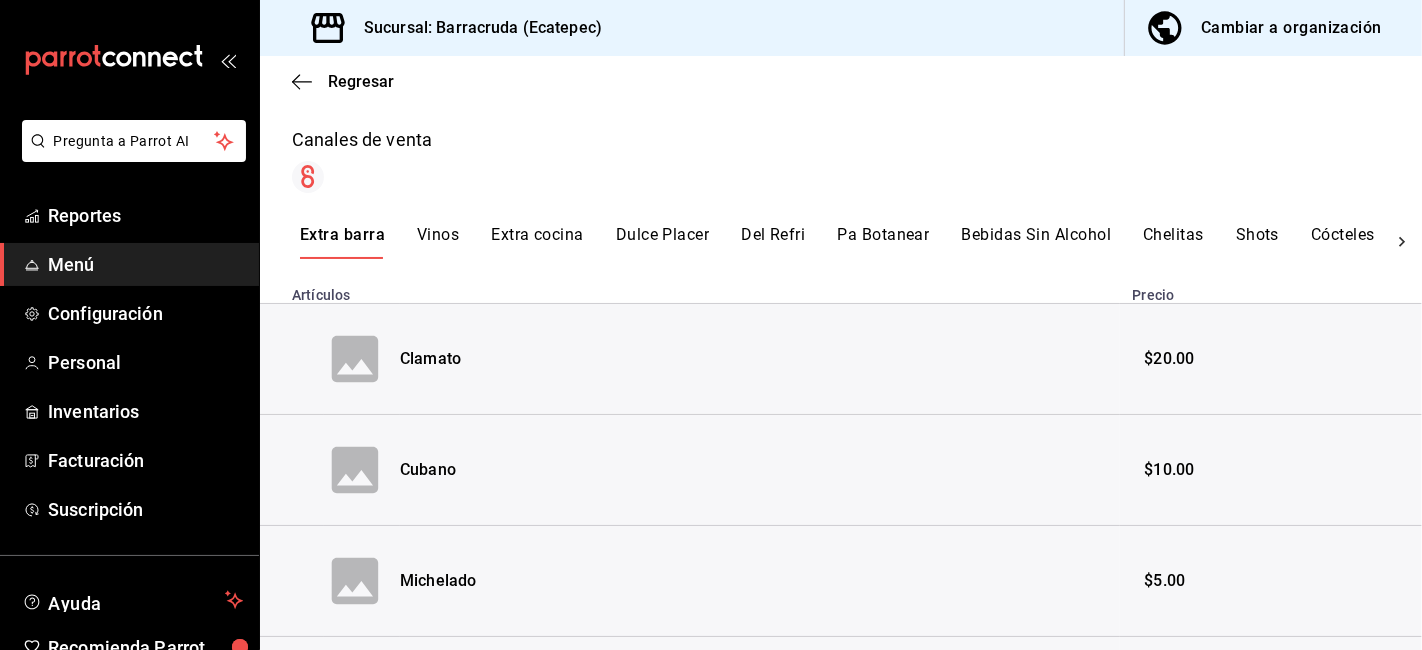 scroll, scrollTop: 333, scrollLeft: 0, axis: vertical 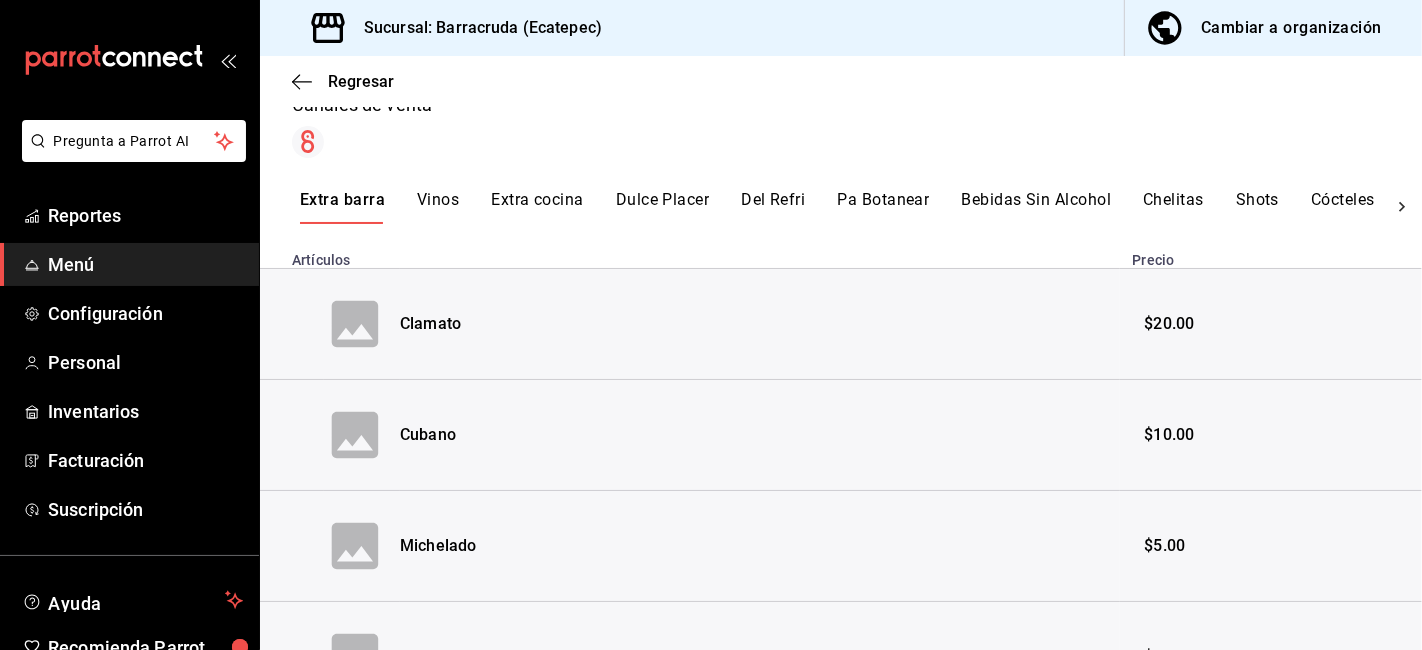 click on "Pa Botanear" at bounding box center [883, 207] 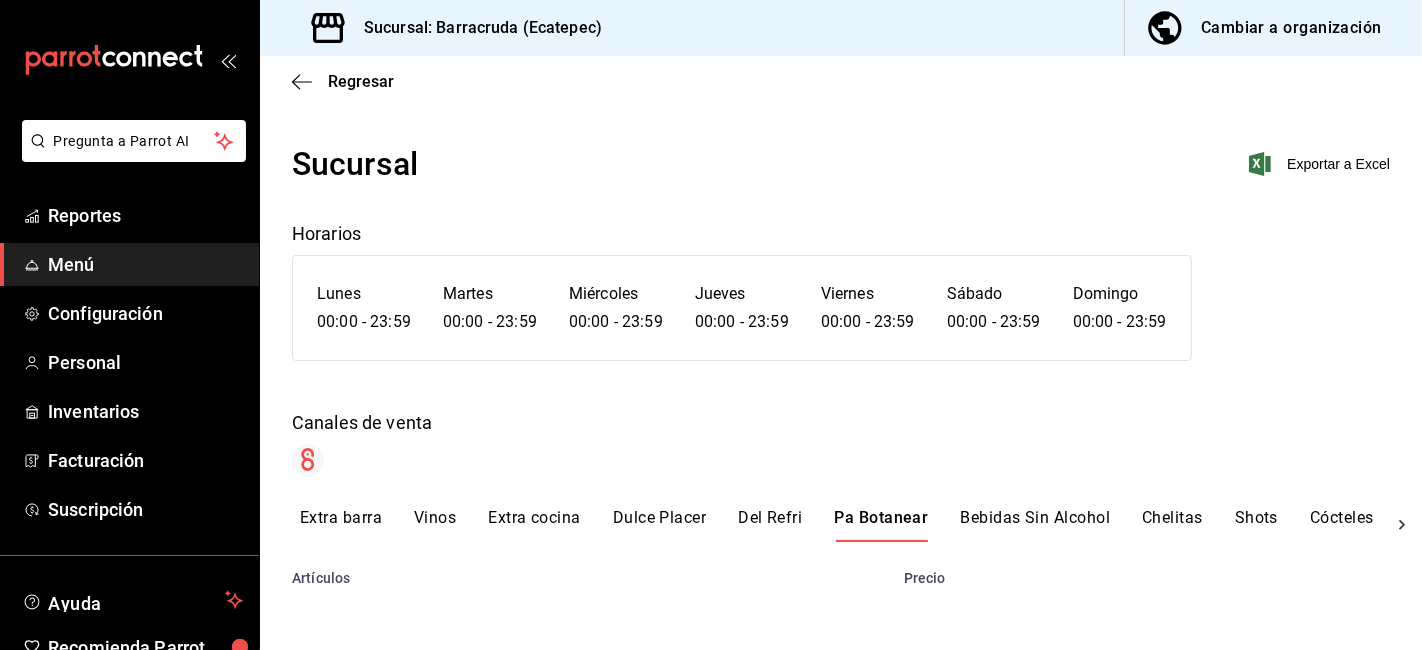 scroll, scrollTop: 333, scrollLeft: 0, axis: vertical 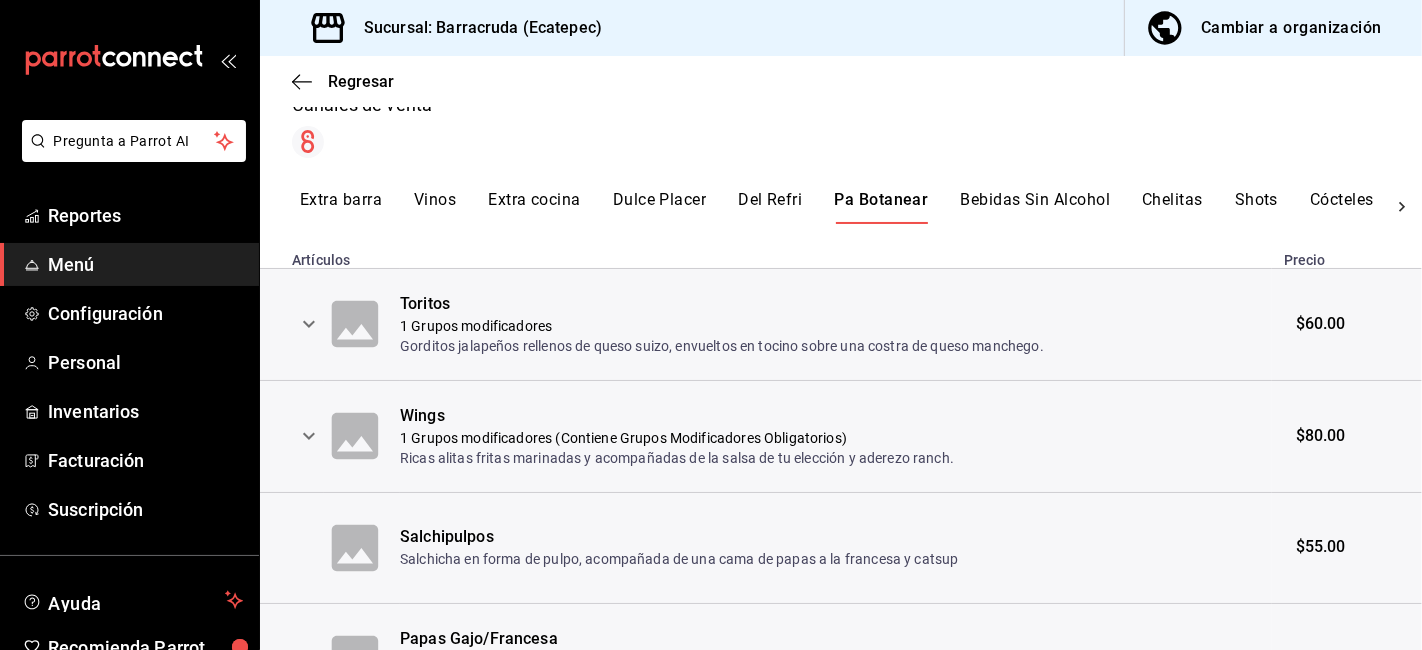 click 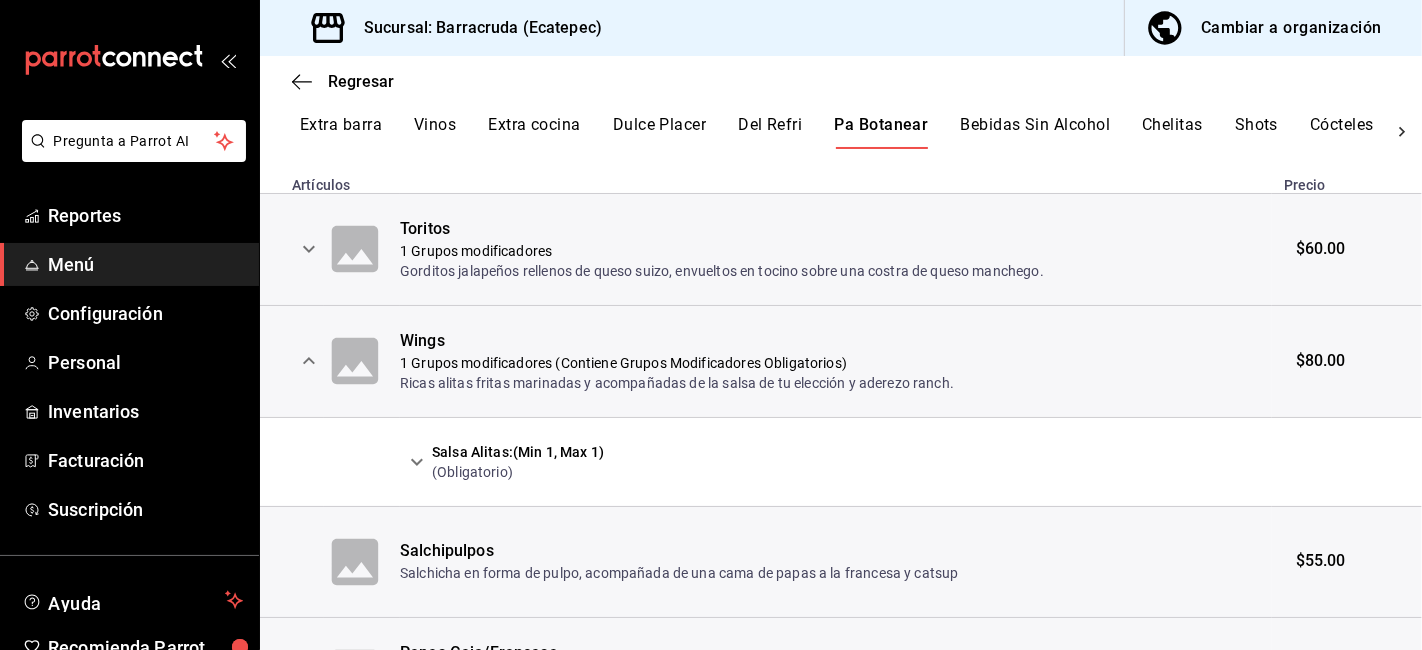 scroll, scrollTop: 555, scrollLeft: 0, axis: vertical 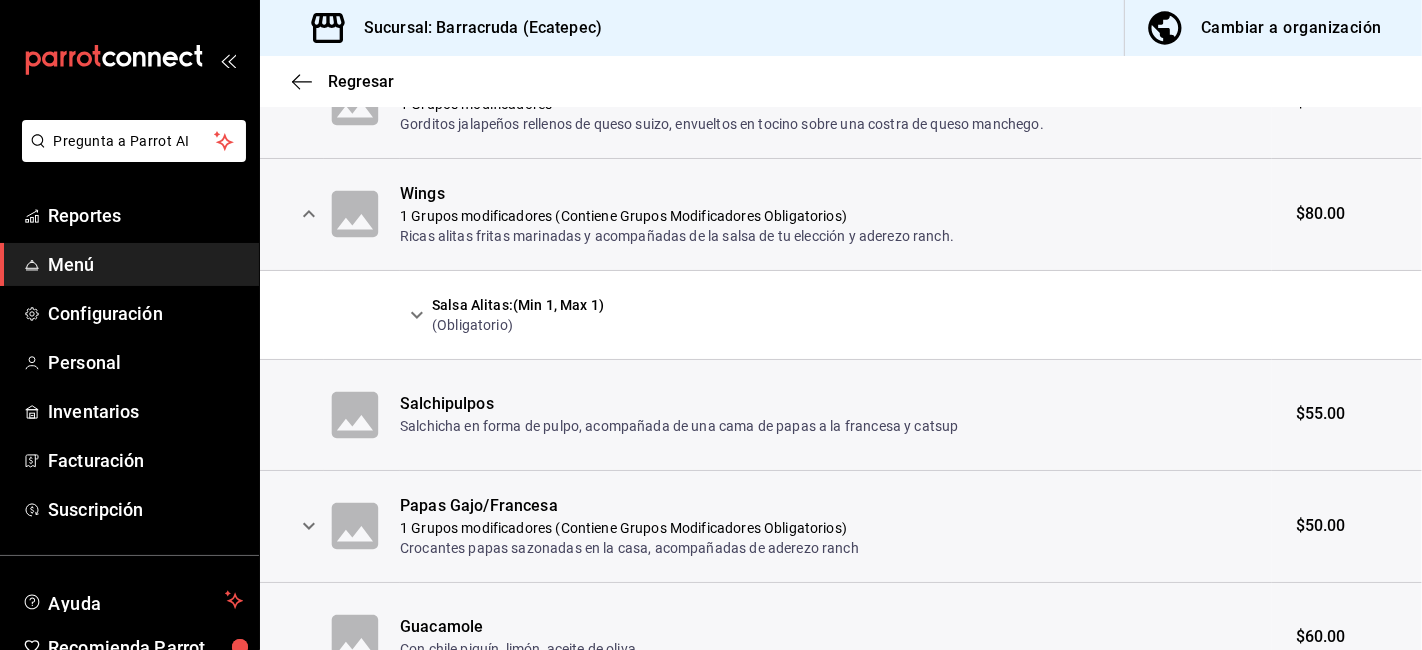 click 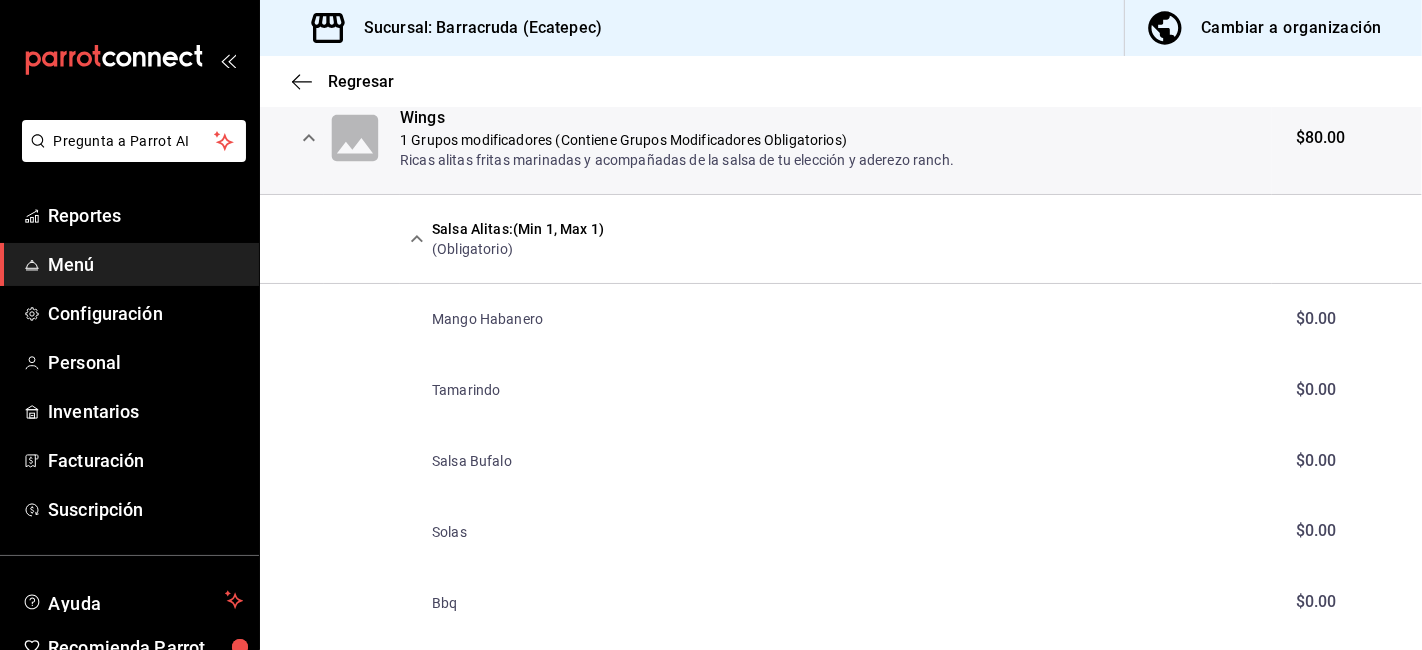scroll, scrollTop: 666, scrollLeft: 0, axis: vertical 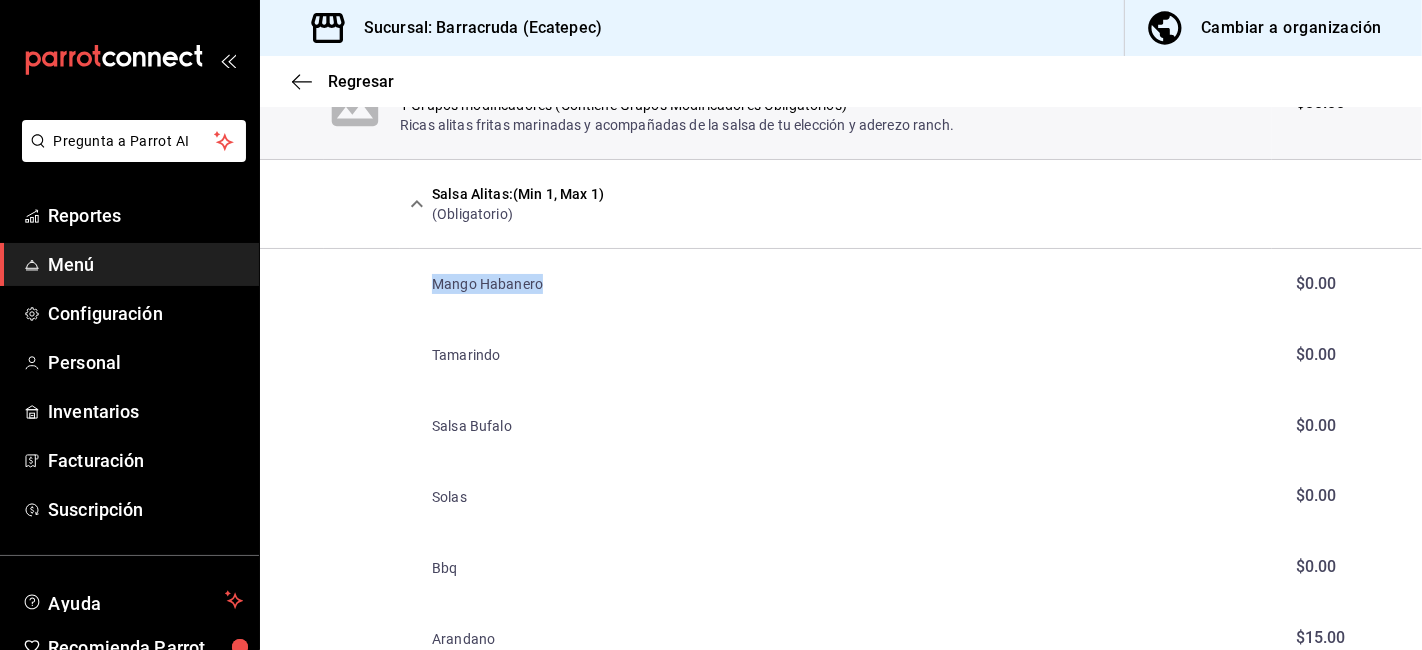 drag, startPoint x: 576, startPoint y: 290, endPoint x: 408, endPoint y: 279, distance: 168.35974 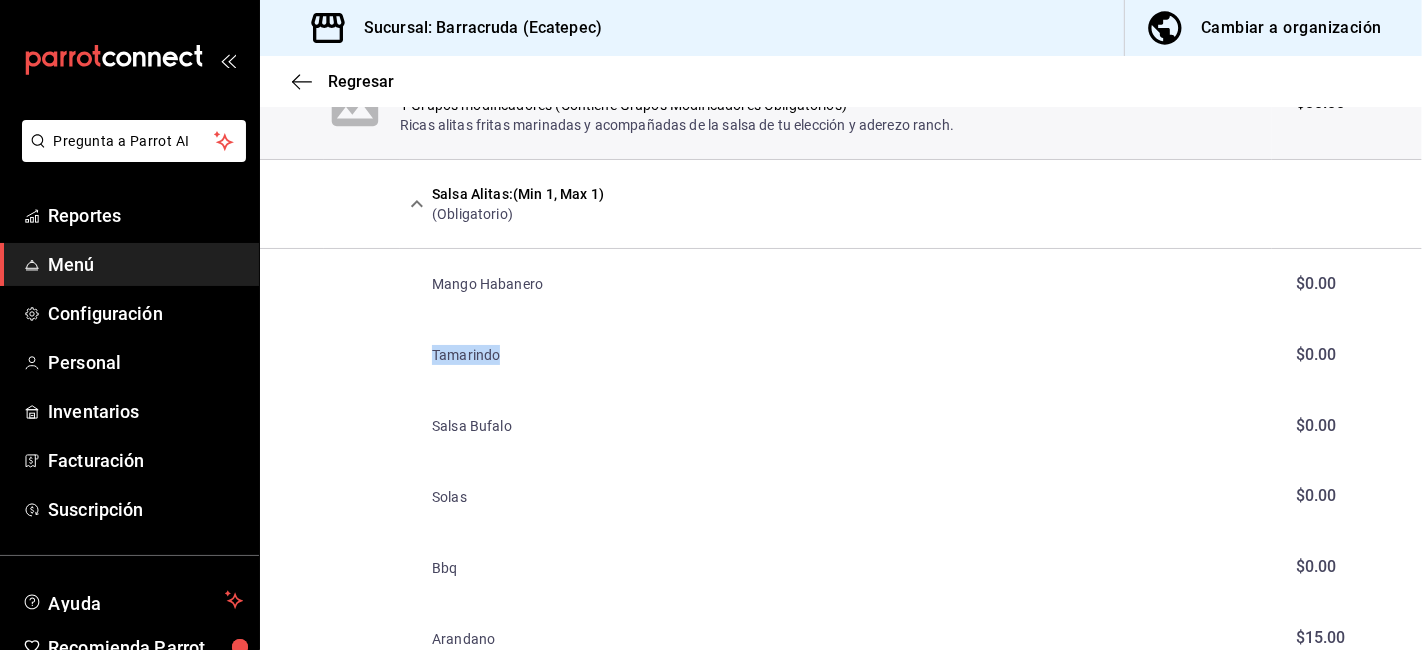 drag, startPoint x: 513, startPoint y: 350, endPoint x: 371, endPoint y: 345, distance: 142.088 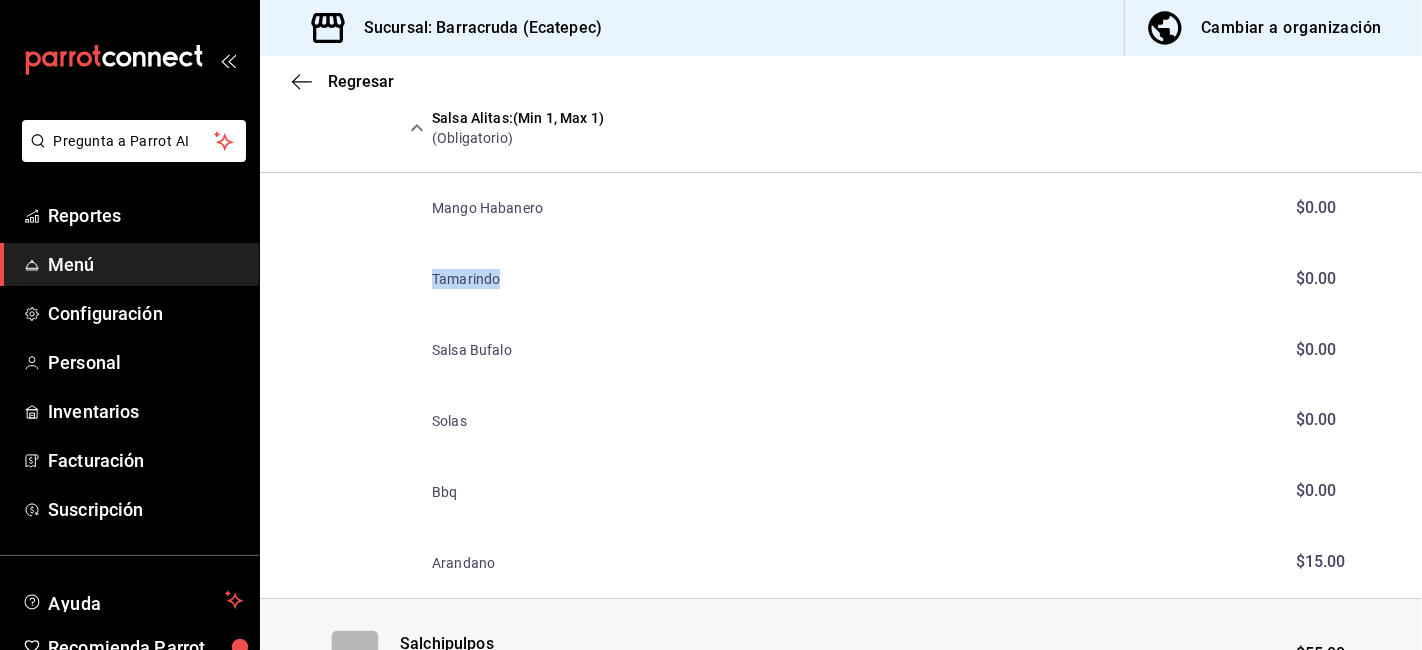 scroll, scrollTop: 777, scrollLeft: 0, axis: vertical 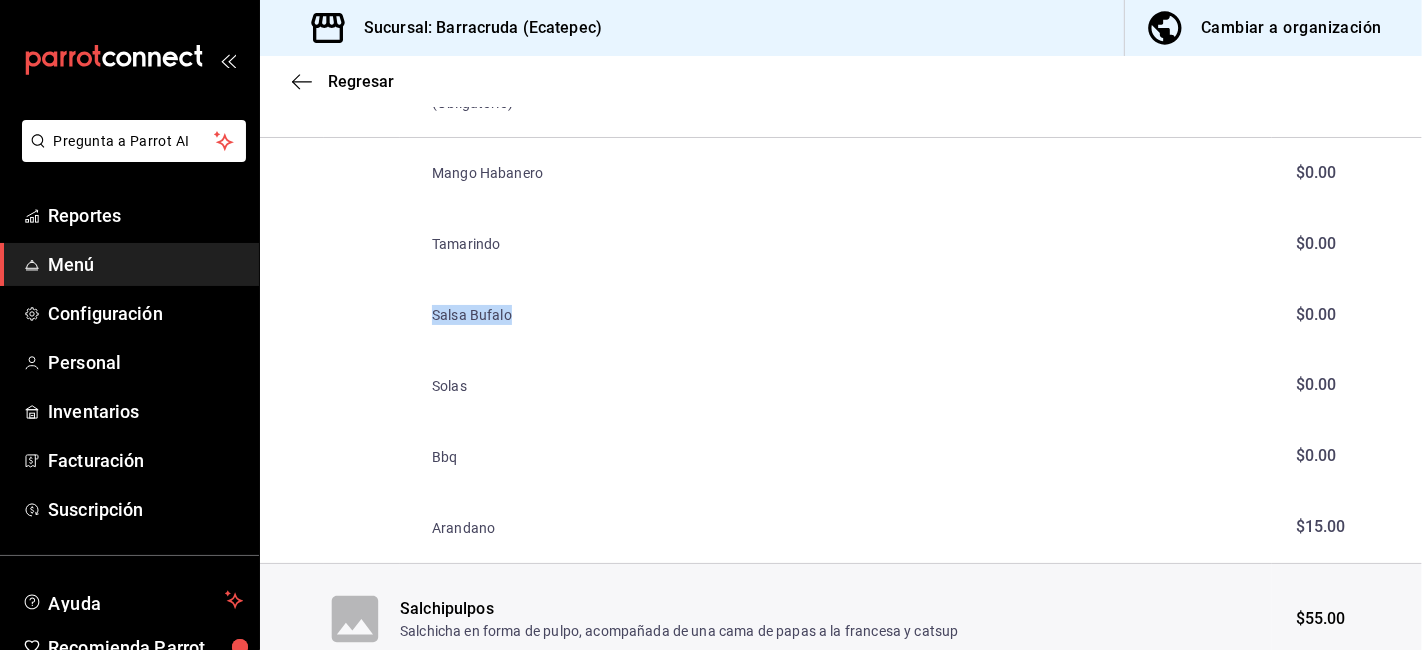 drag, startPoint x: 548, startPoint y: 307, endPoint x: 430, endPoint y: 307, distance: 118 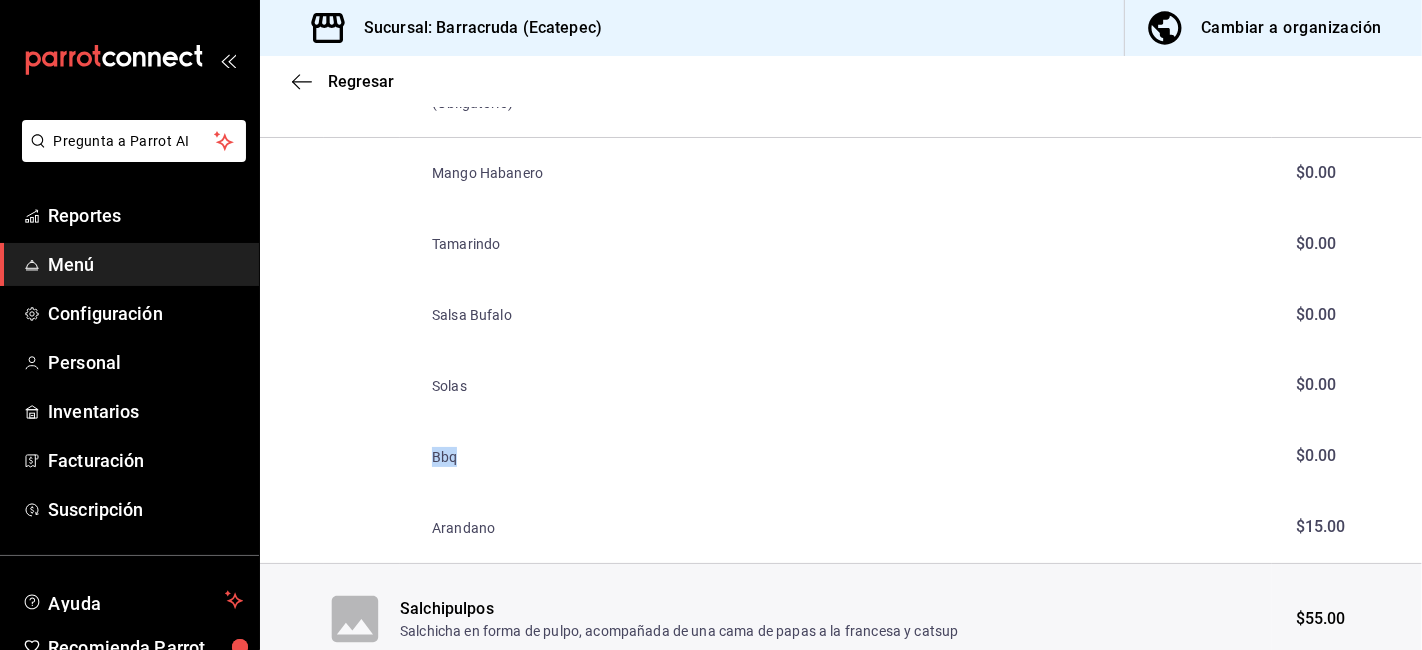 drag, startPoint x: 456, startPoint y: 460, endPoint x: 430, endPoint y: 469, distance: 27.513634 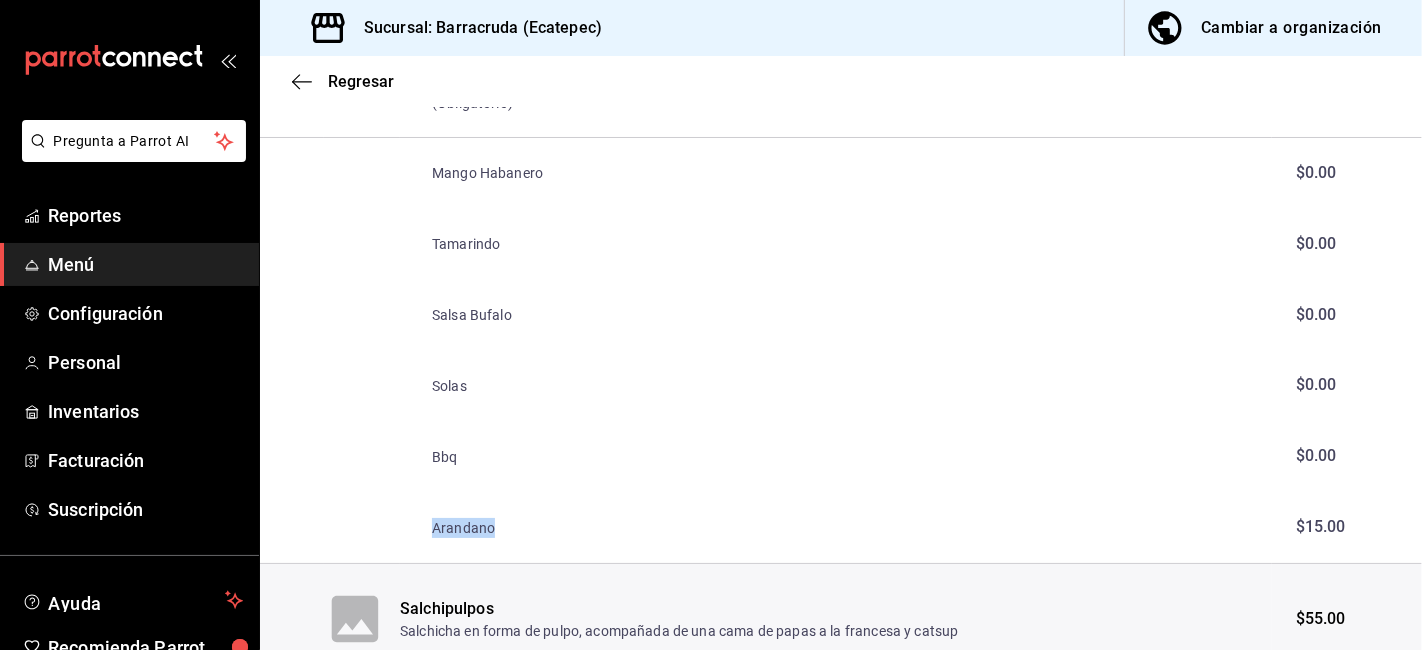 drag, startPoint x: 499, startPoint y: 524, endPoint x: 362, endPoint y: 349, distance: 222.2476 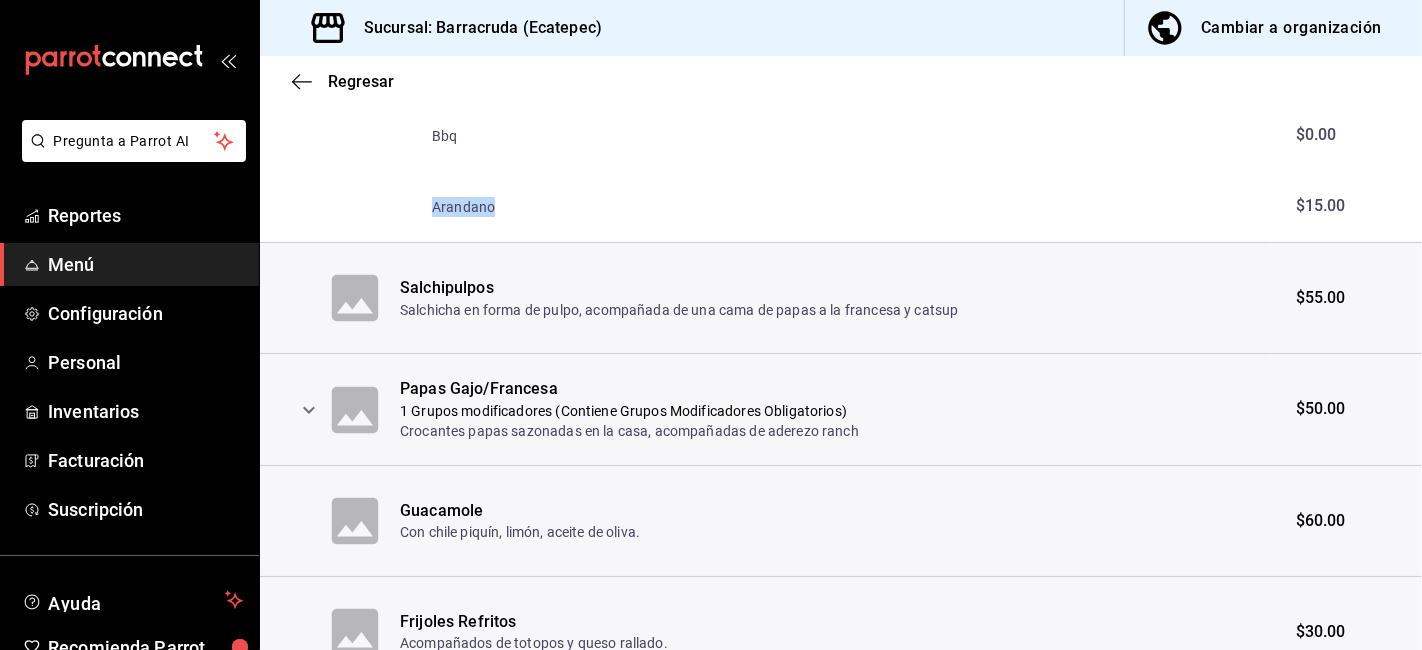 scroll, scrollTop: 1111, scrollLeft: 0, axis: vertical 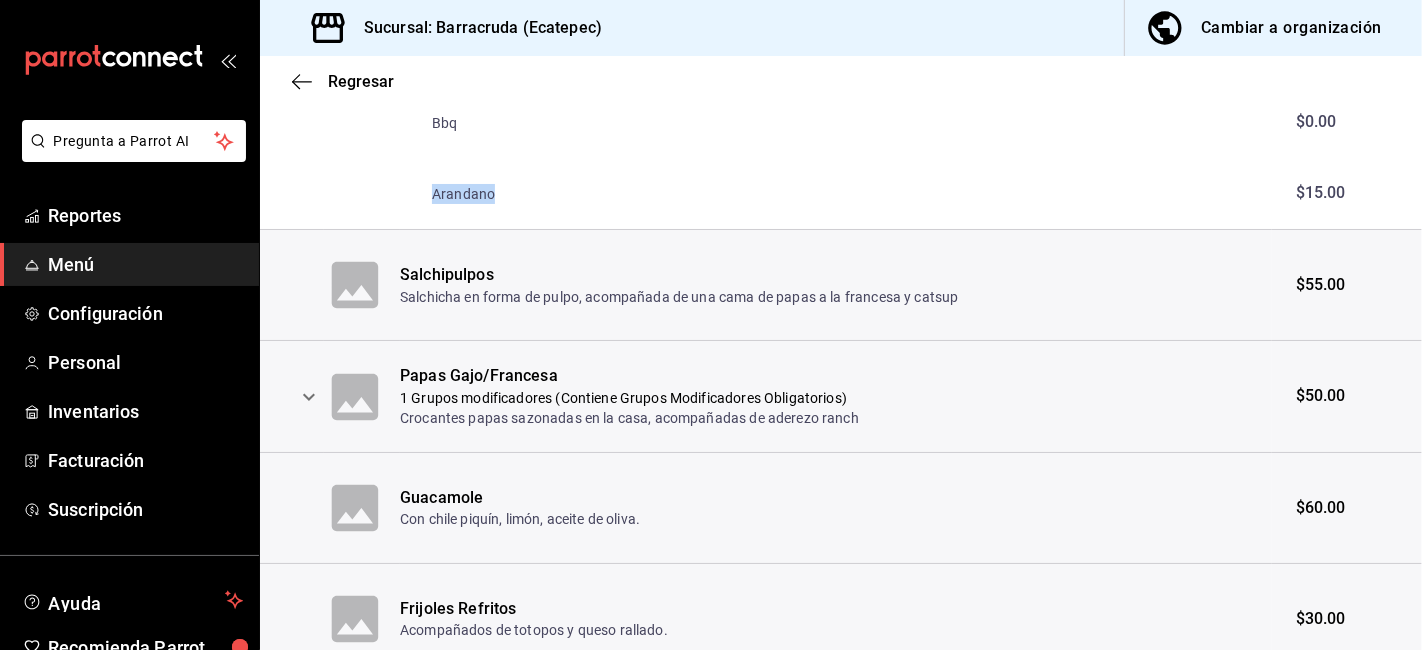click 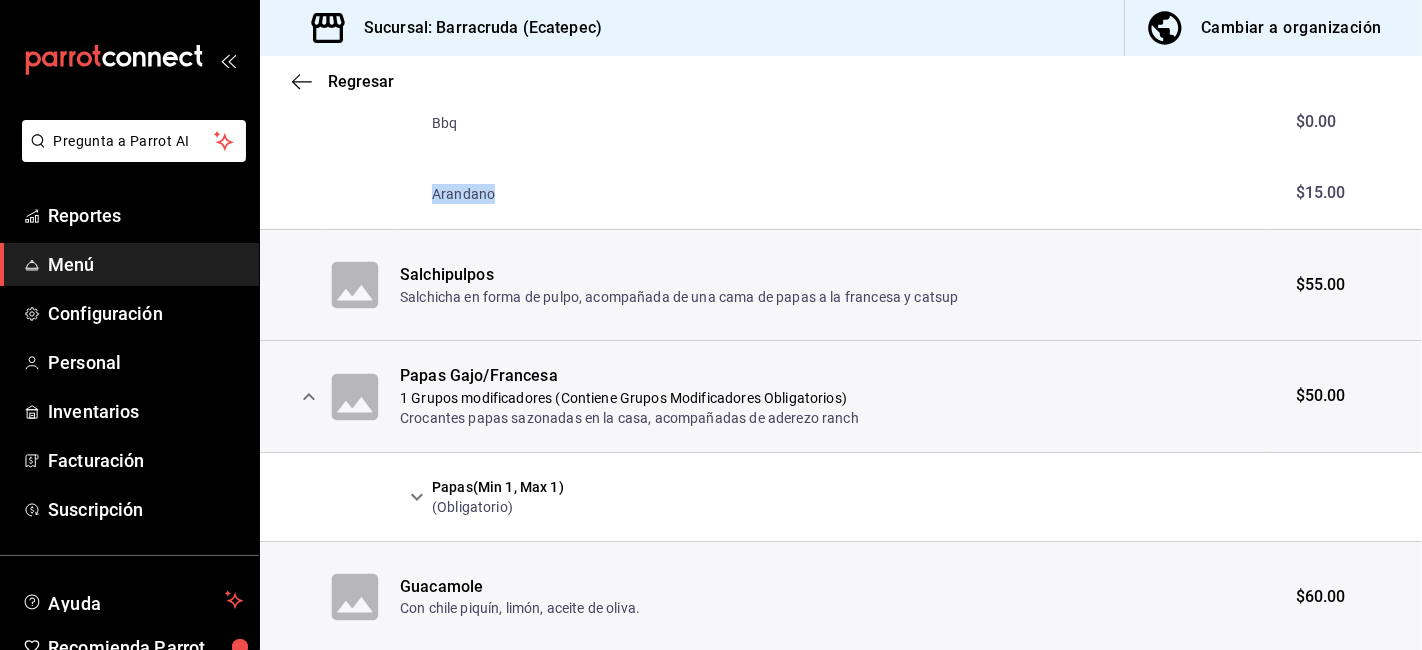 click 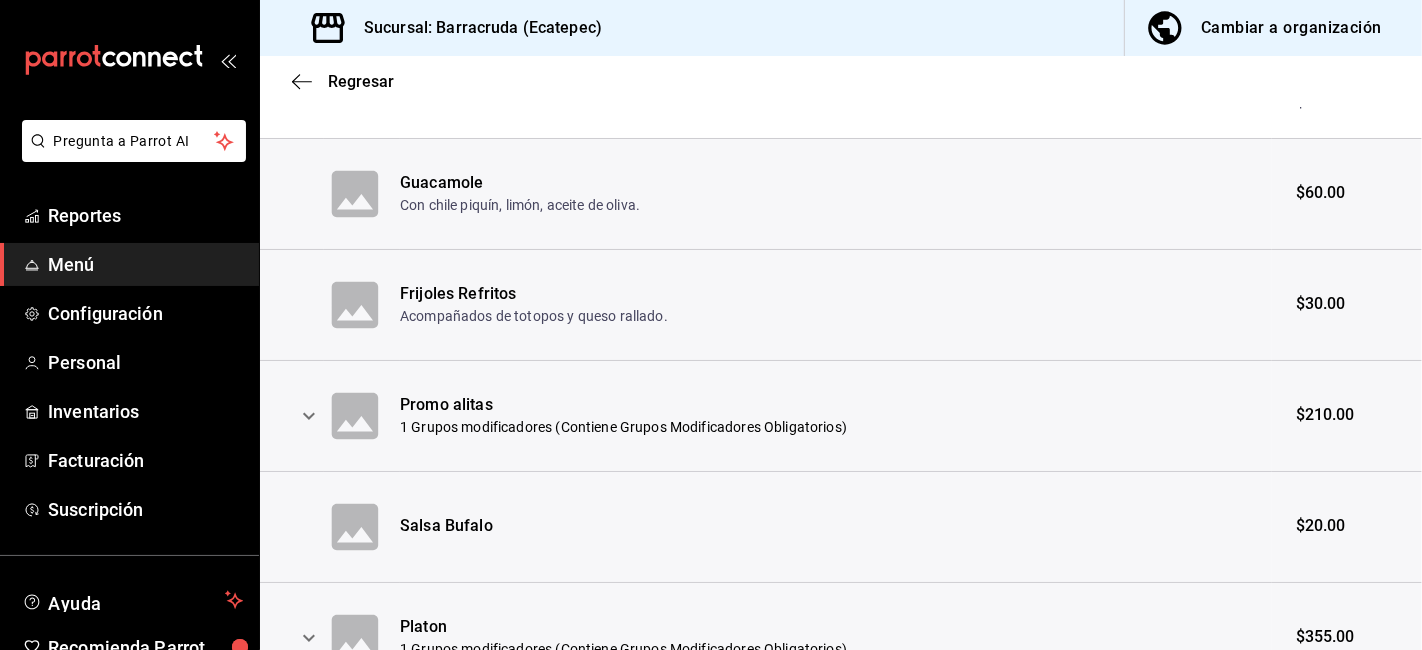 scroll, scrollTop: 1760, scrollLeft: 0, axis: vertical 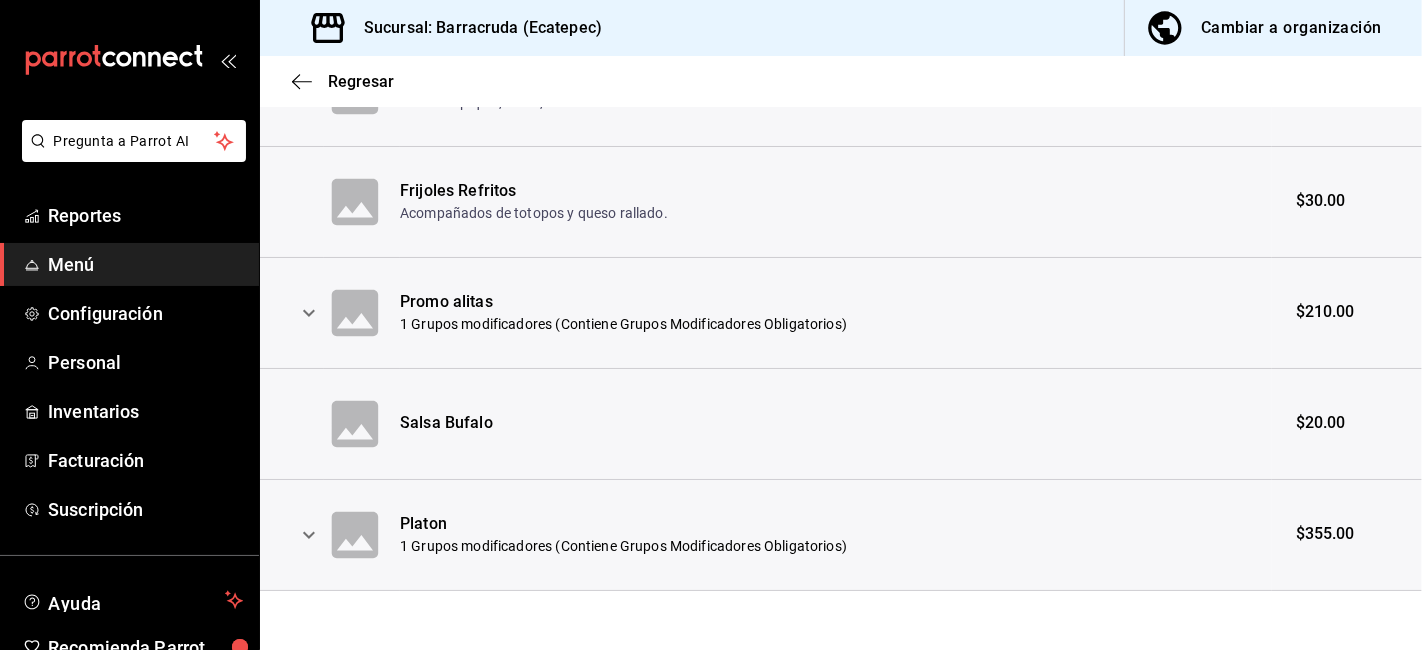 click 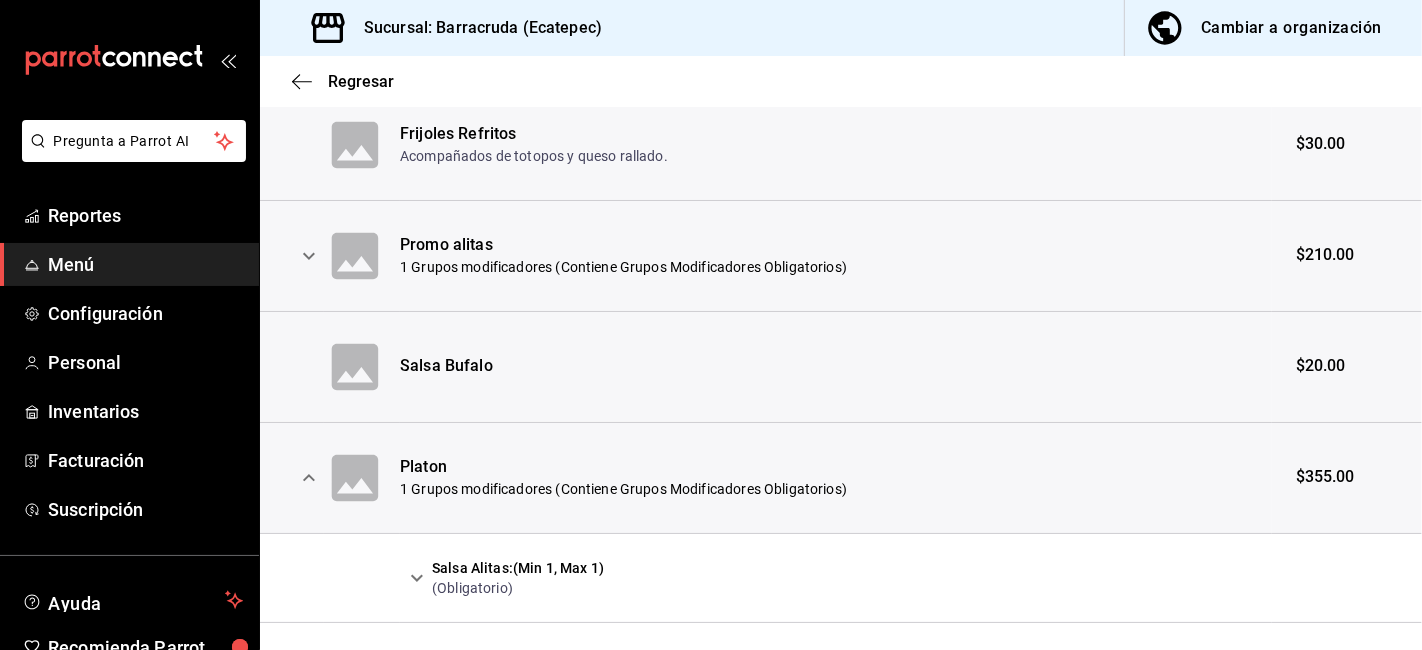 scroll, scrollTop: 1849, scrollLeft: 0, axis: vertical 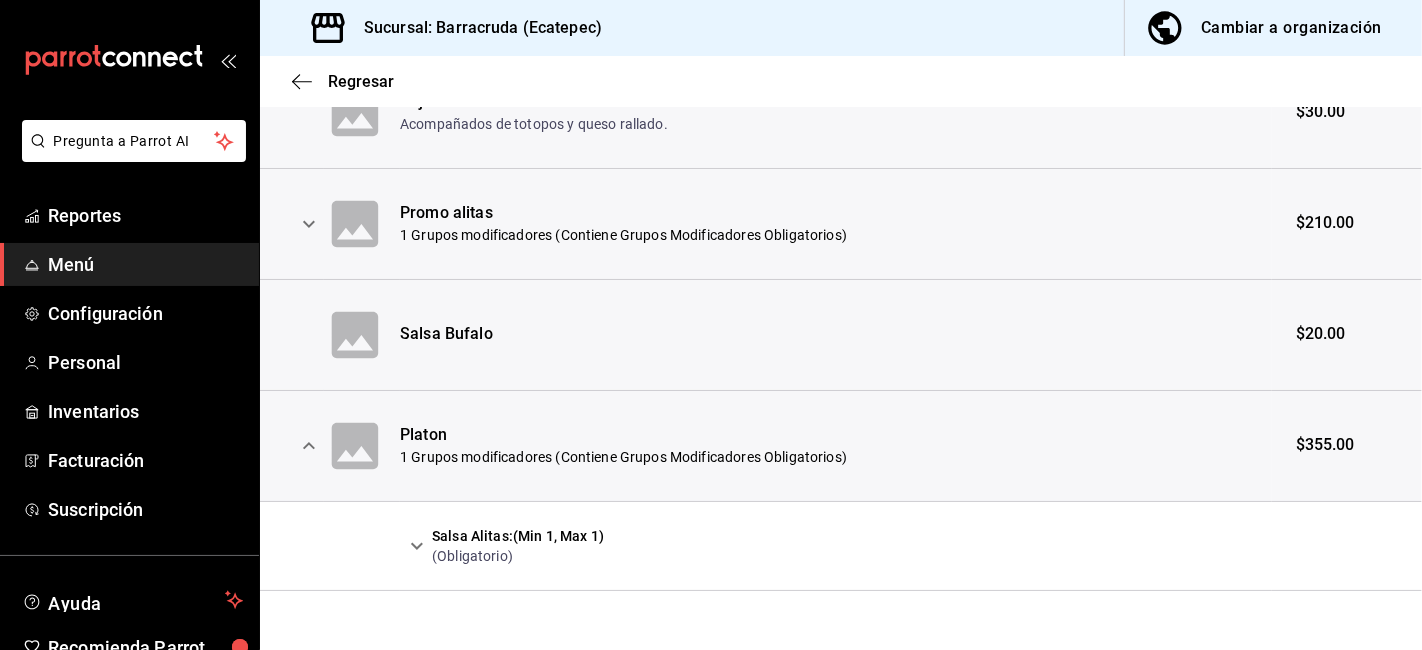 click 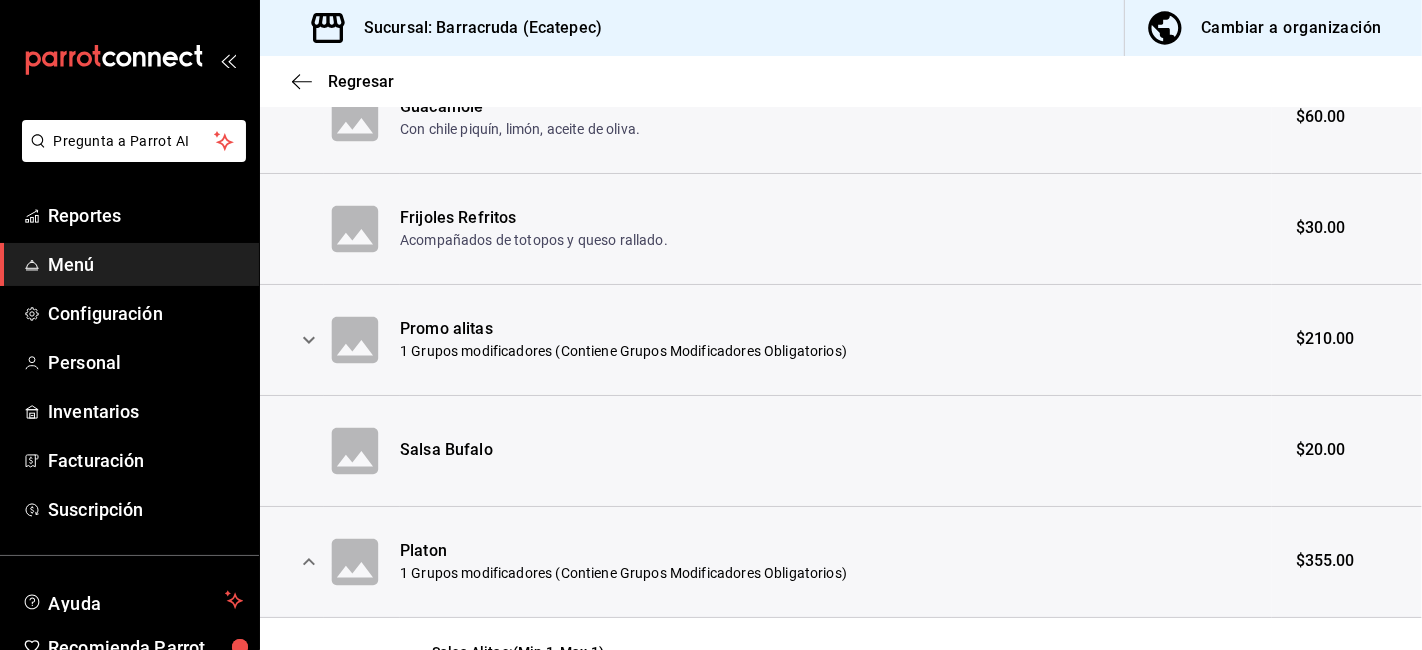 scroll, scrollTop: 1608, scrollLeft: 0, axis: vertical 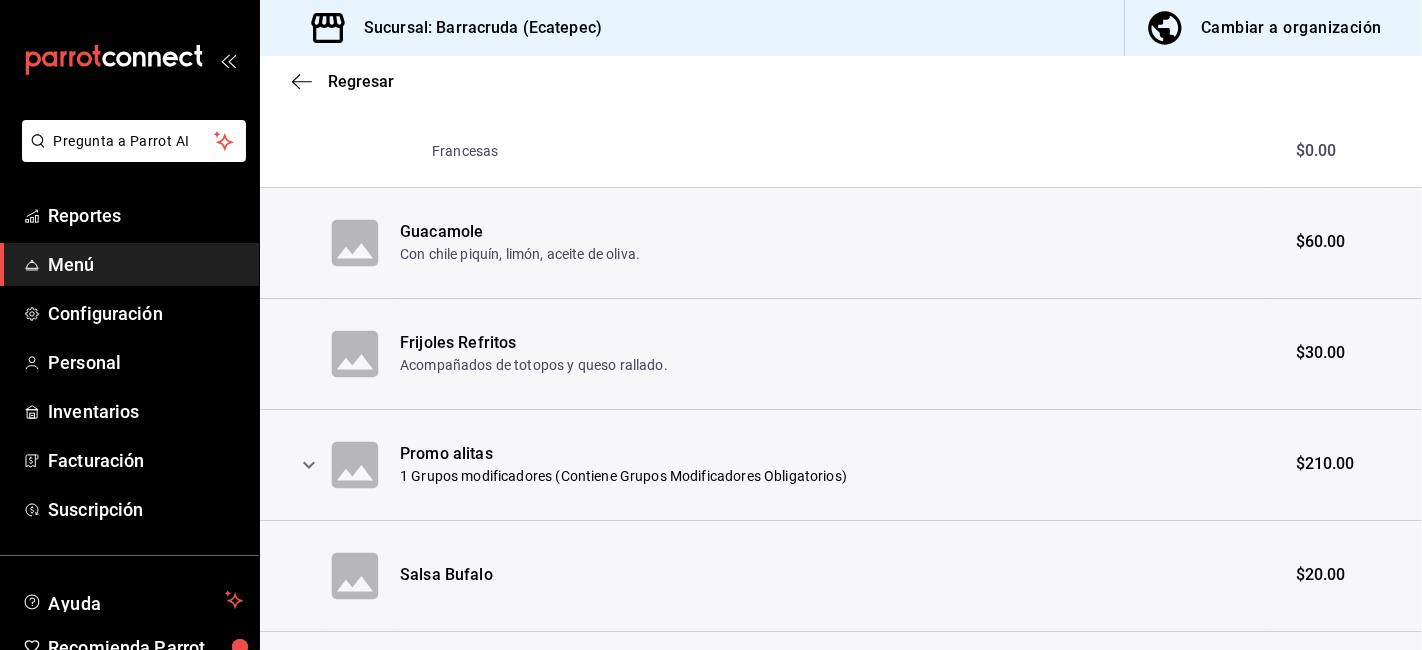 click on "Regresar" at bounding box center (841, 81) 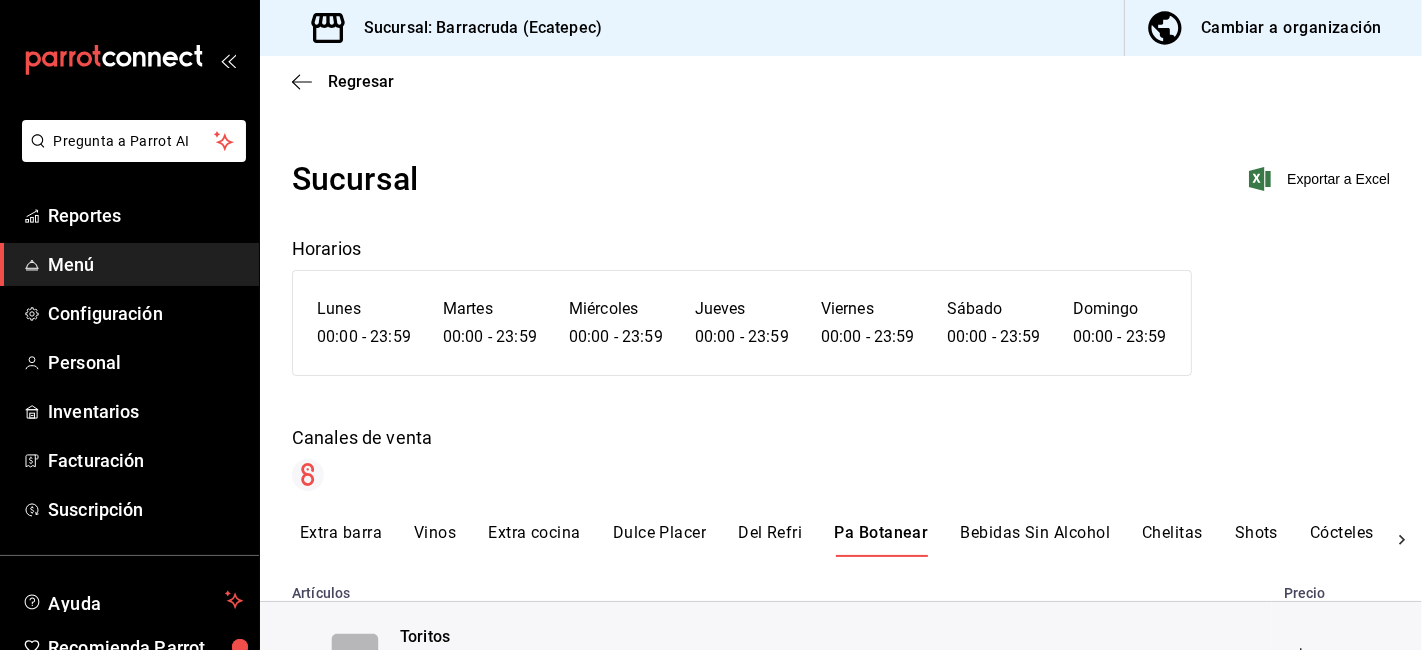 scroll, scrollTop: 222, scrollLeft: 0, axis: vertical 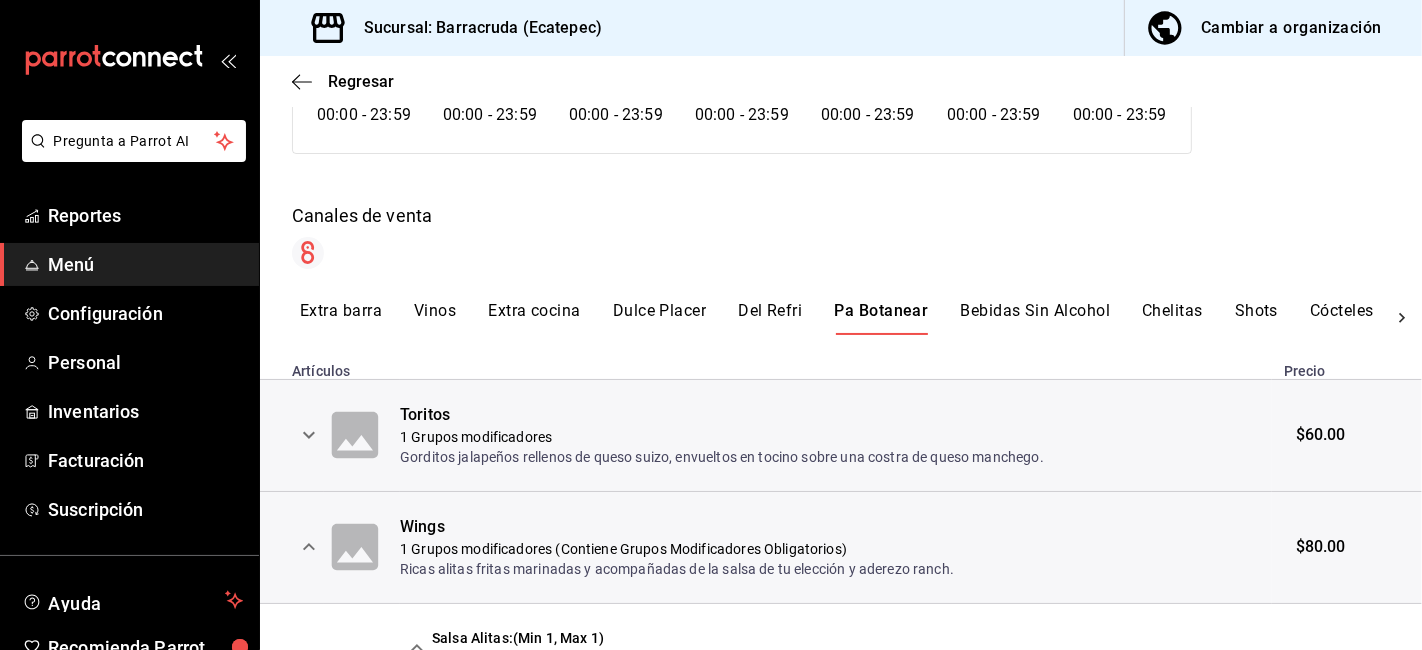 click on "Bebidas Sin Alcohol" at bounding box center [1035, 318] 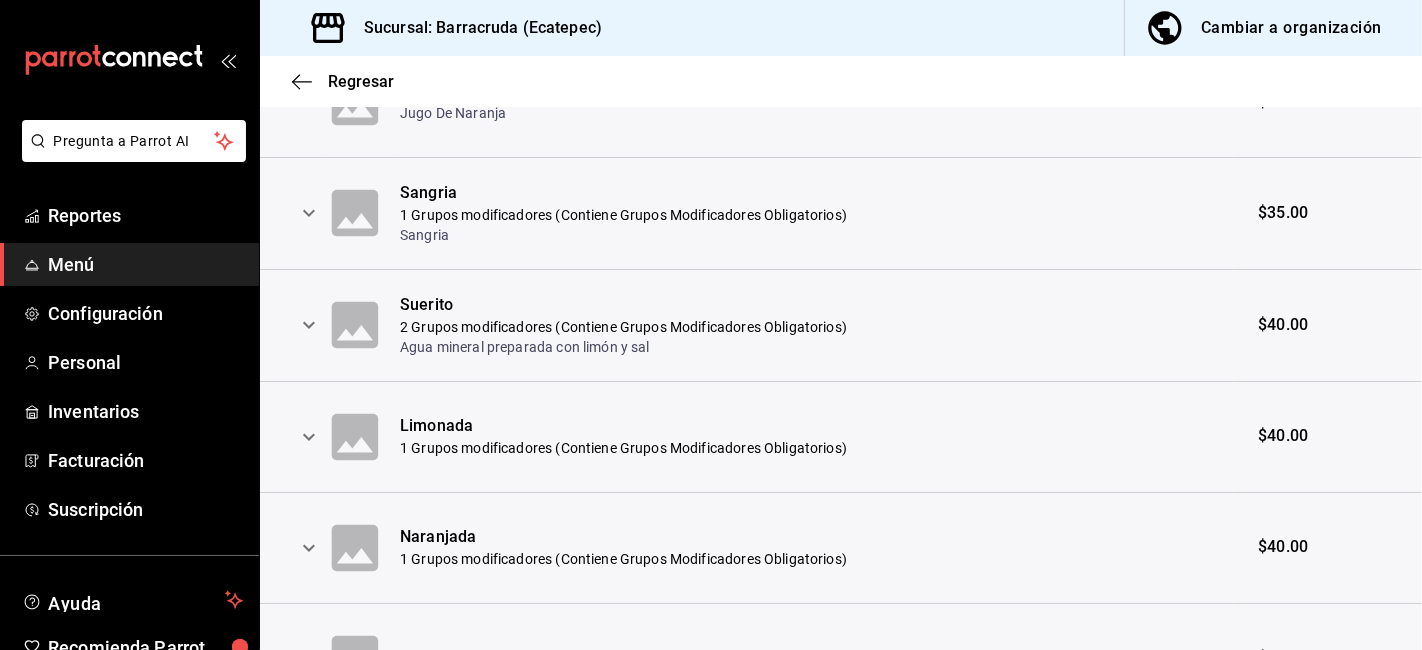 scroll, scrollTop: 333, scrollLeft: 0, axis: vertical 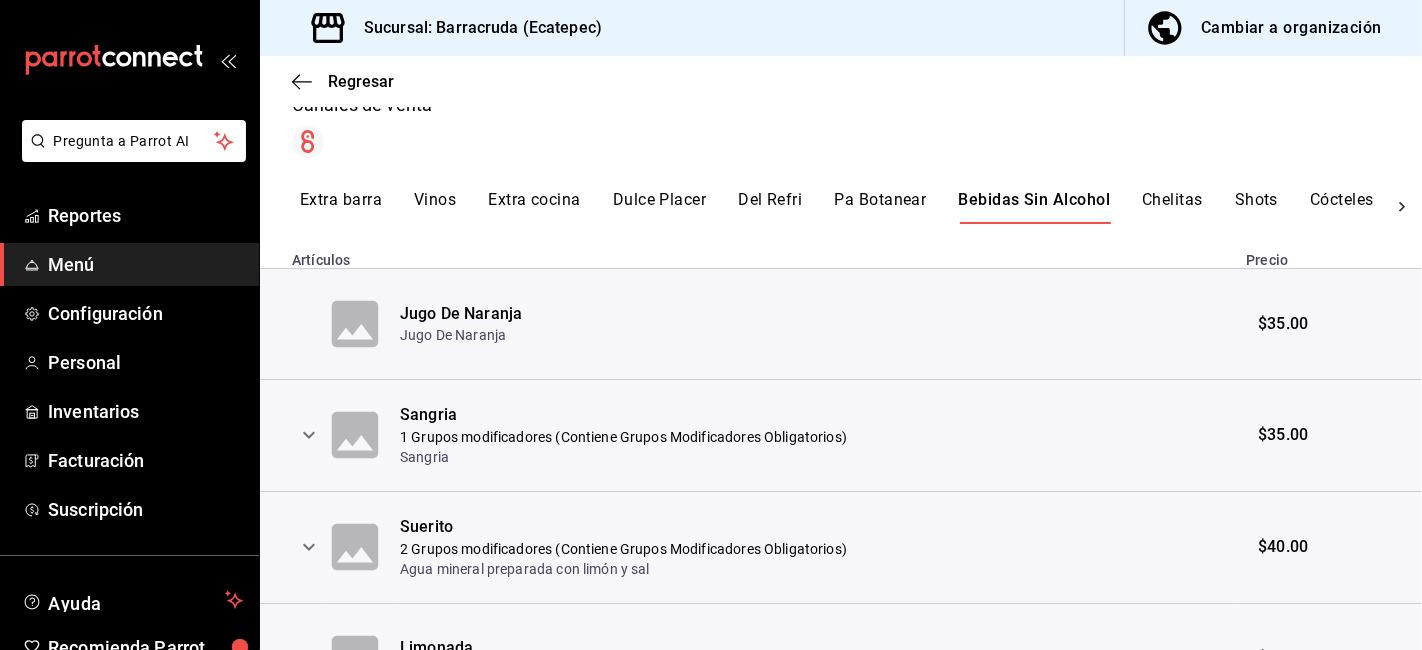 click 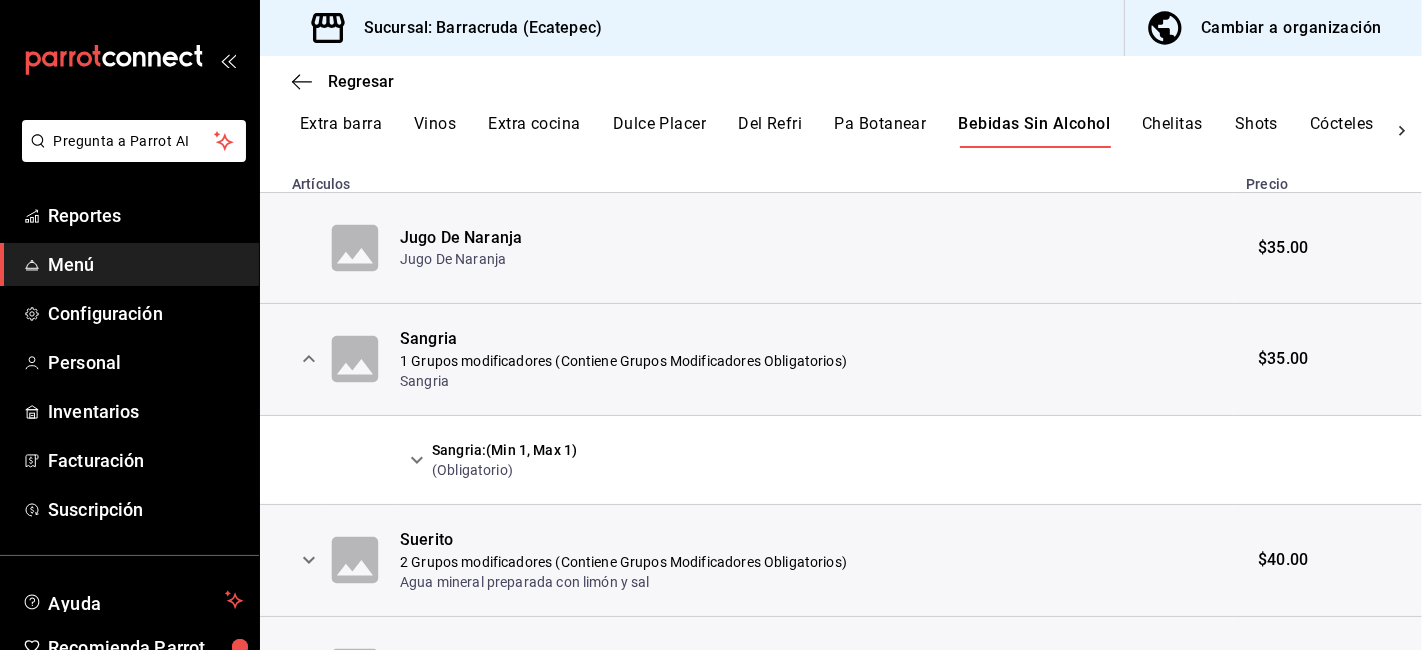 scroll, scrollTop: 444, scrollLeft: 0, axis: vertical 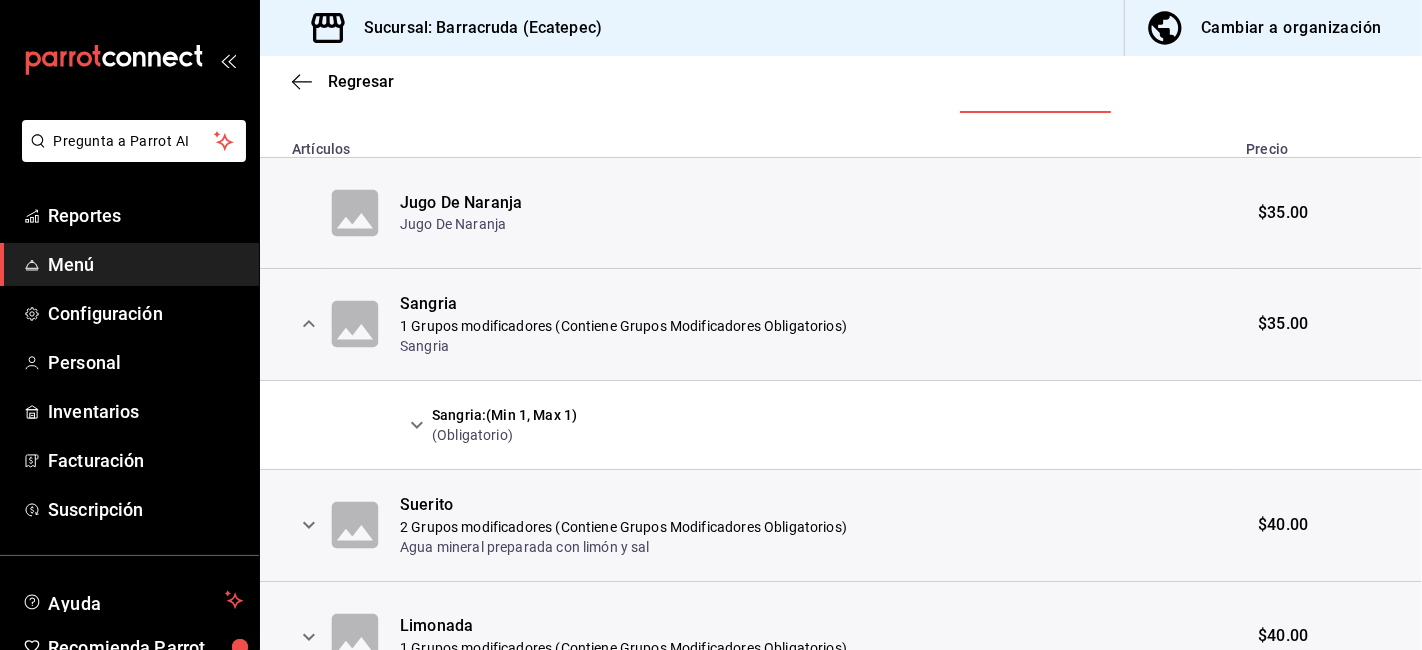 click at bounding box center [417, 425] 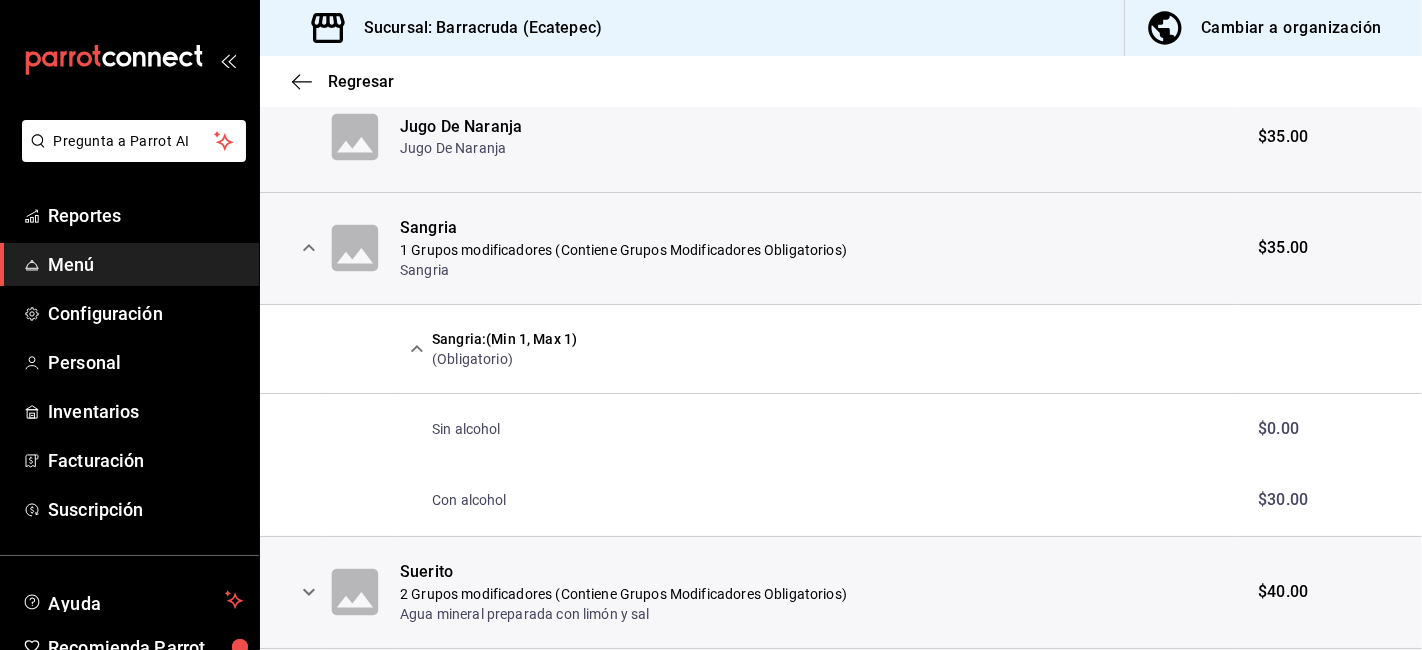 scroll, scrollTop: 555, scrollLeft: 0, axis: vertical 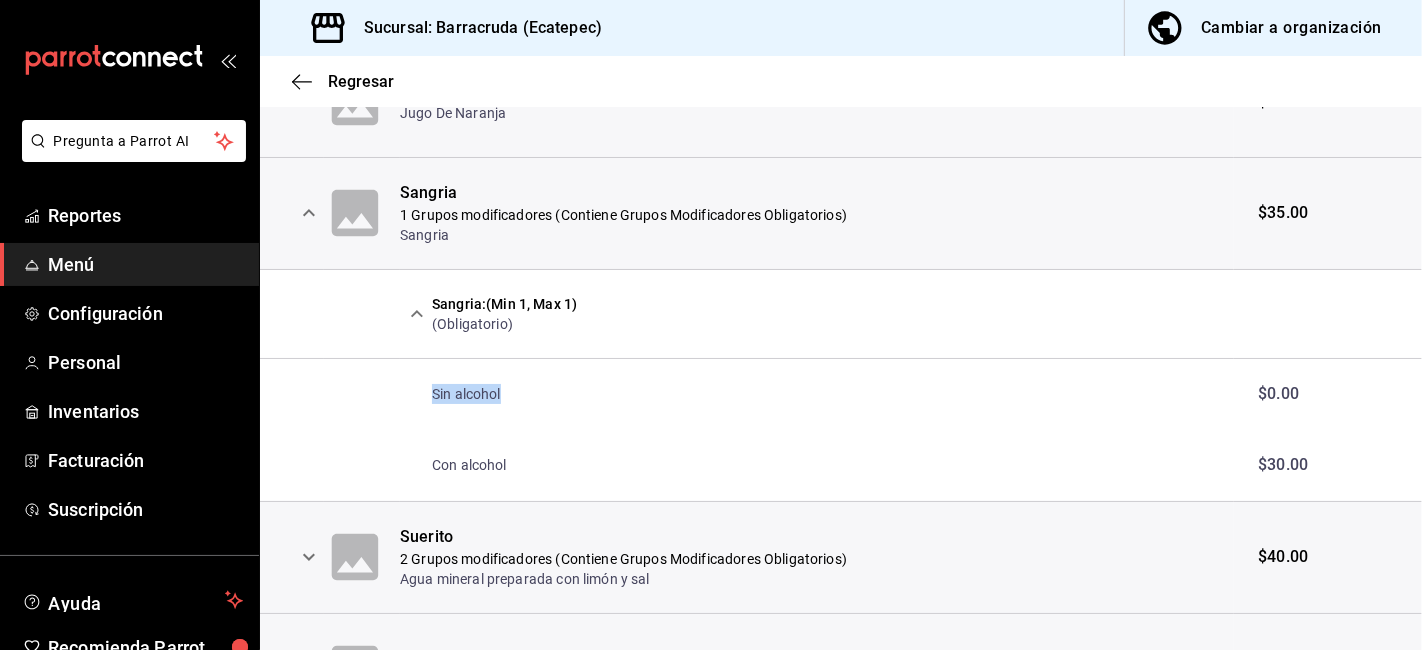 drag, startPoint x: 507, startPoint y: 398, endPoint x: 322, endPoint y: 423, distance: 186.68155 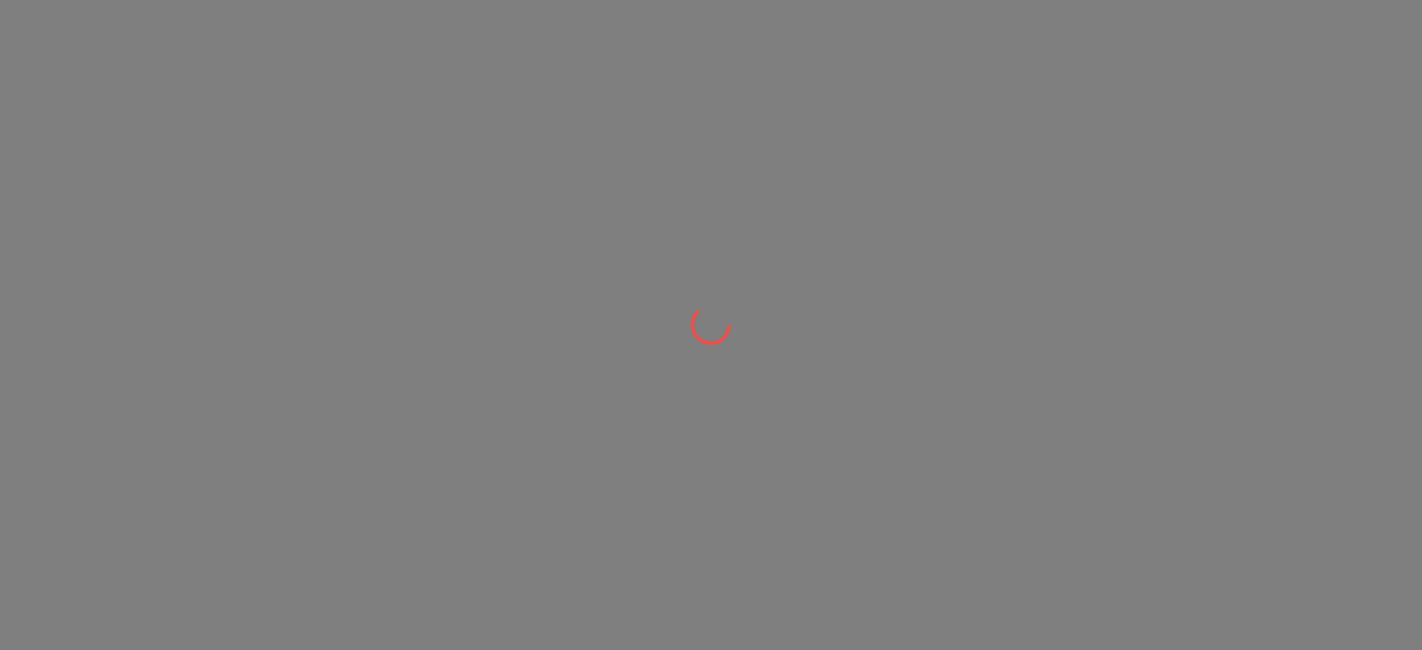 scroll, scrollTop: 0, scrollLeft: 0, axis: both 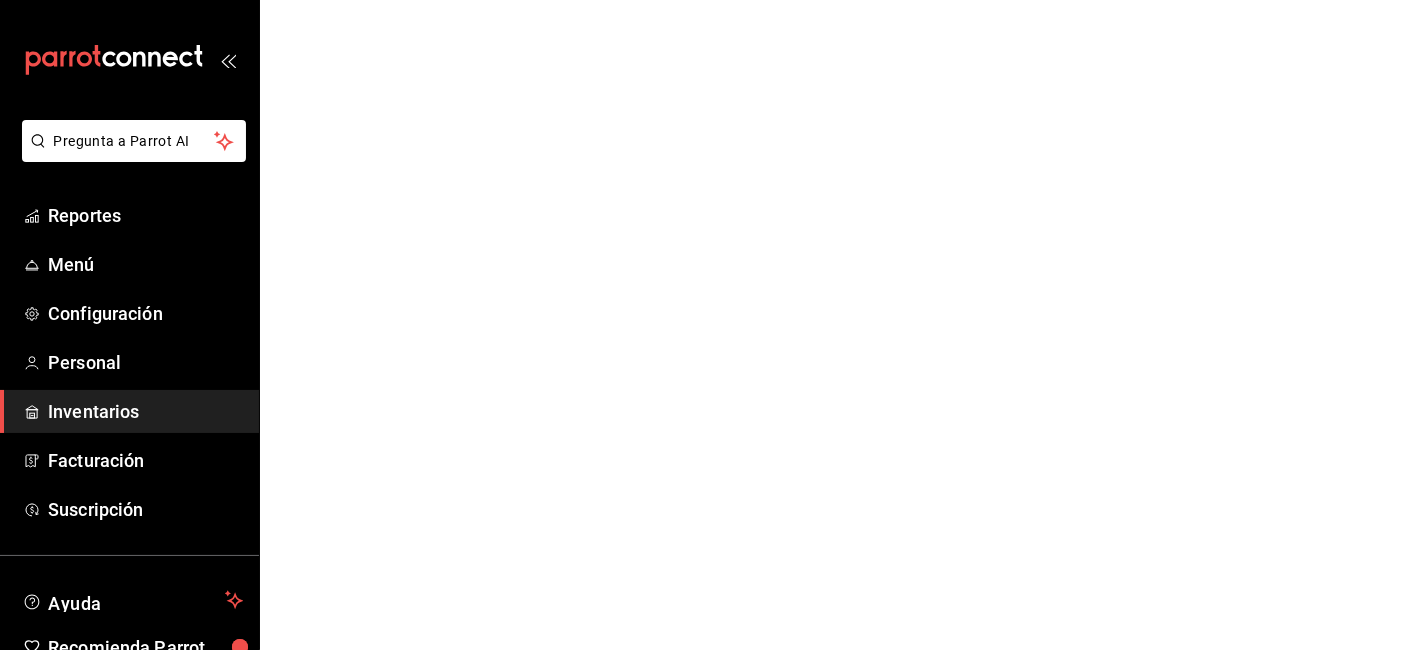 click on "Inventarios" at bounding box center [145, 411] 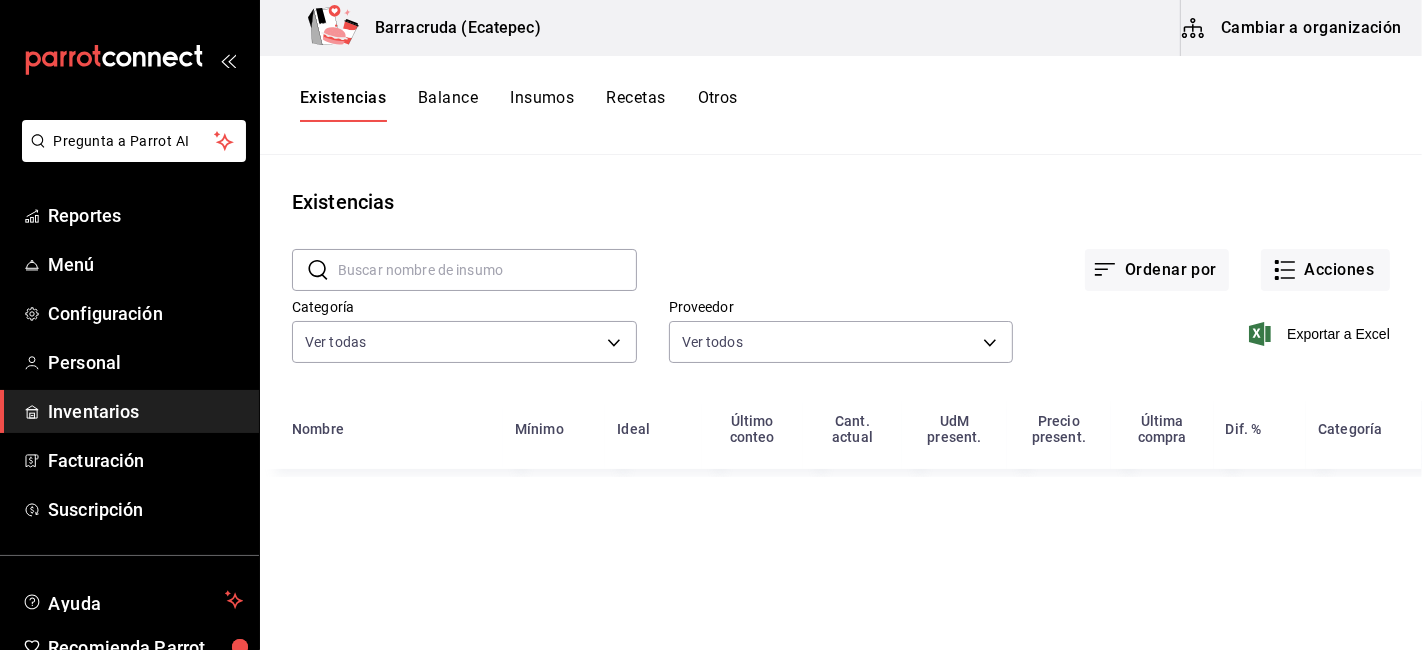 click on "Insumos" at bounding box center (542, 105) 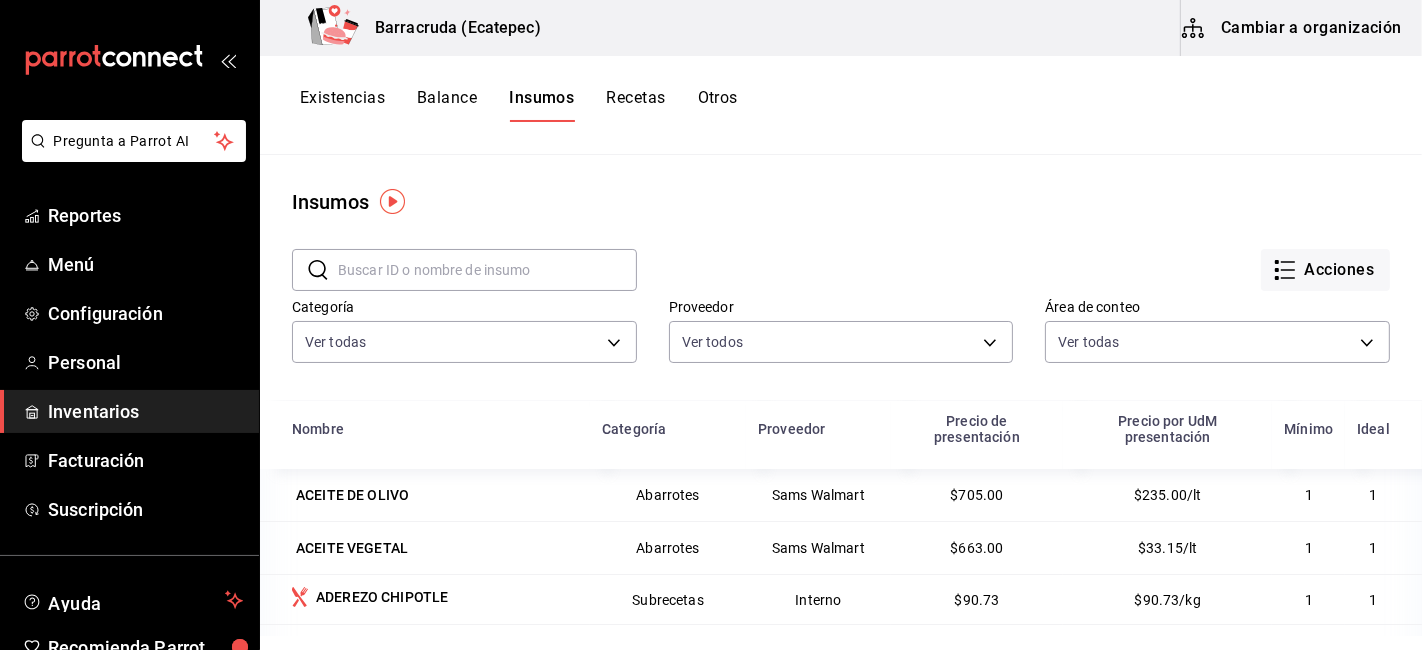click on "Cambiar a organización" at bounding box center (1293, 28) 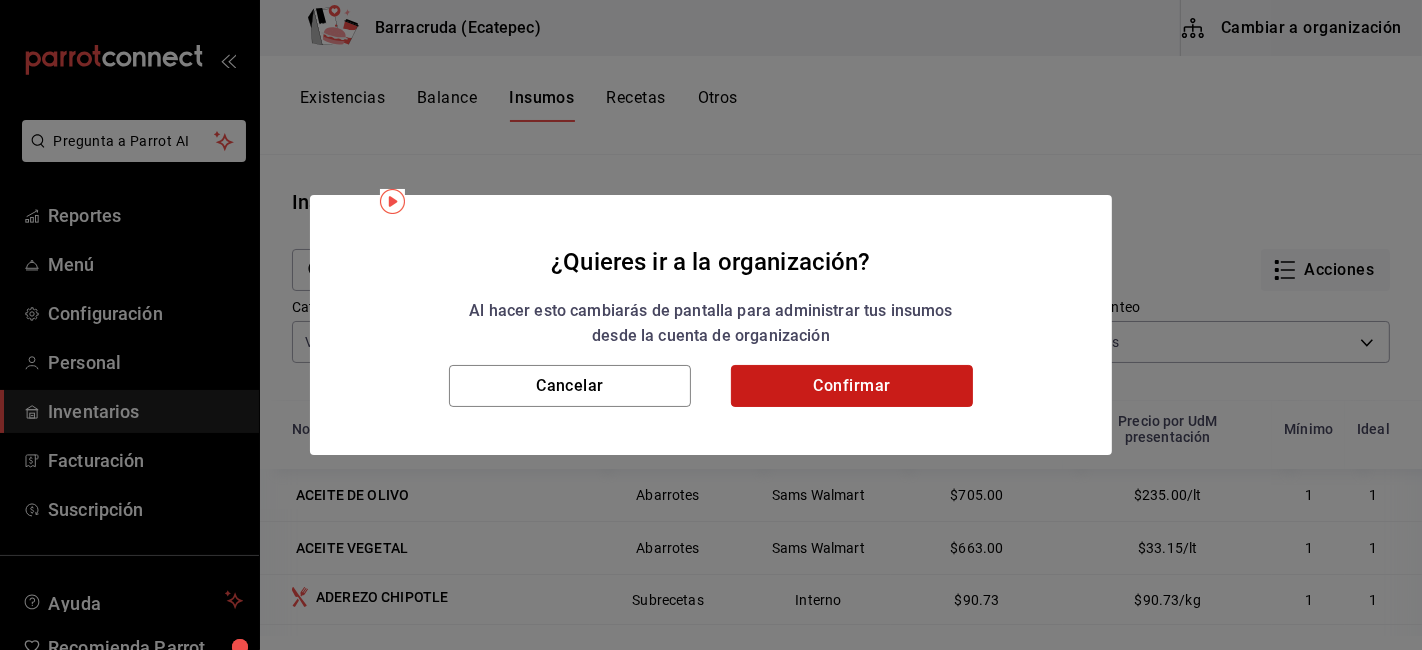 click on "Confirmar" at bounding box center (852, 386) 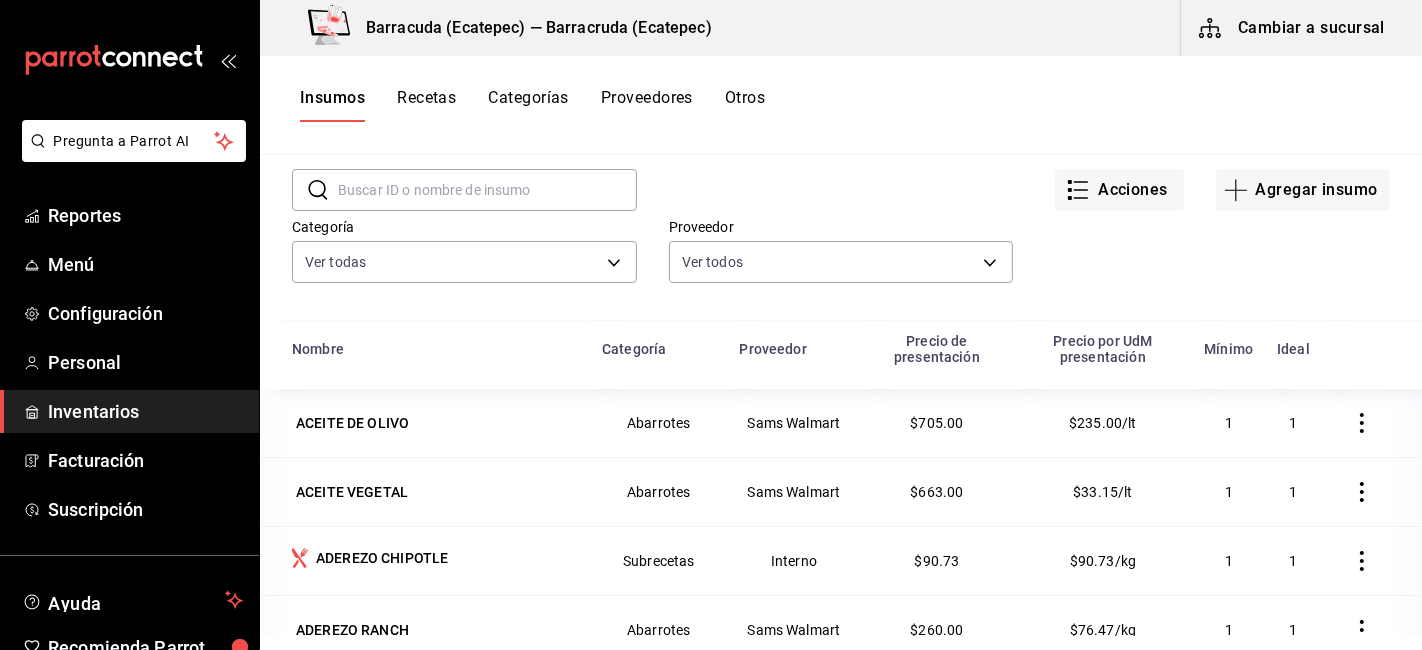 scroll, scrollTop: 111, scrollLeft: 0, axis: vertical 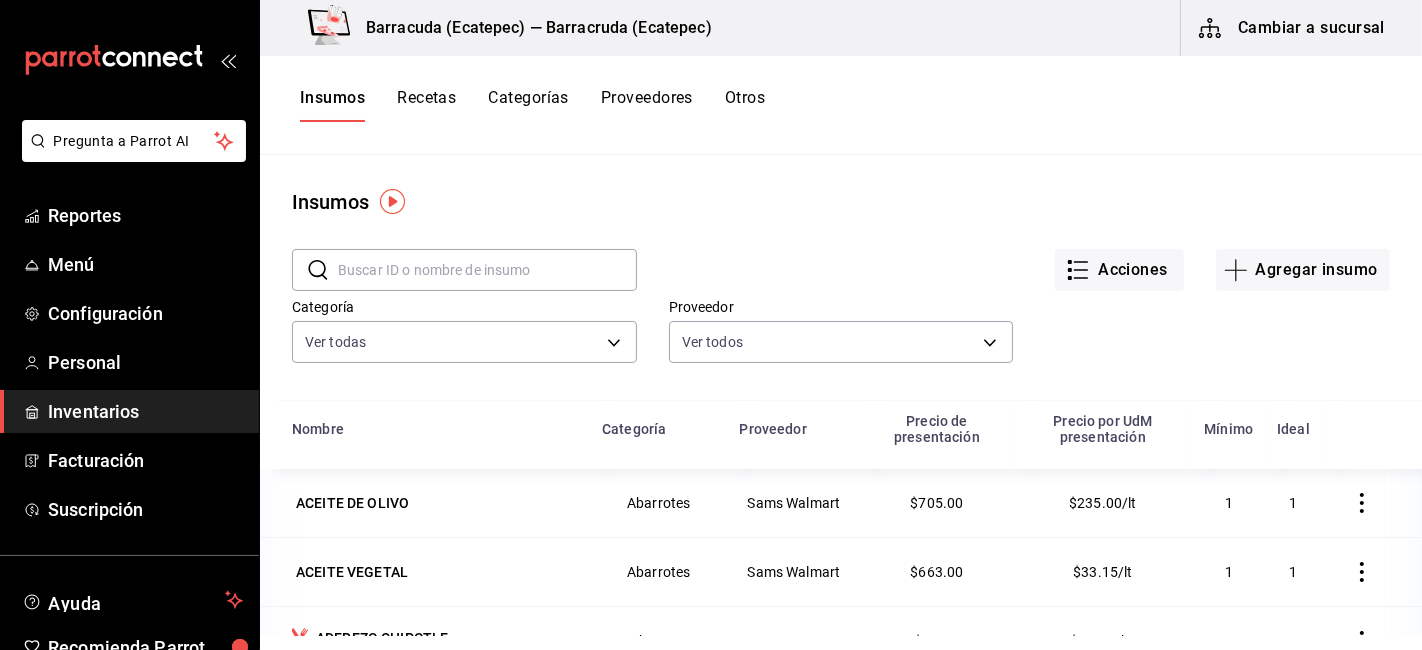 click at bounding box center [487, 270] 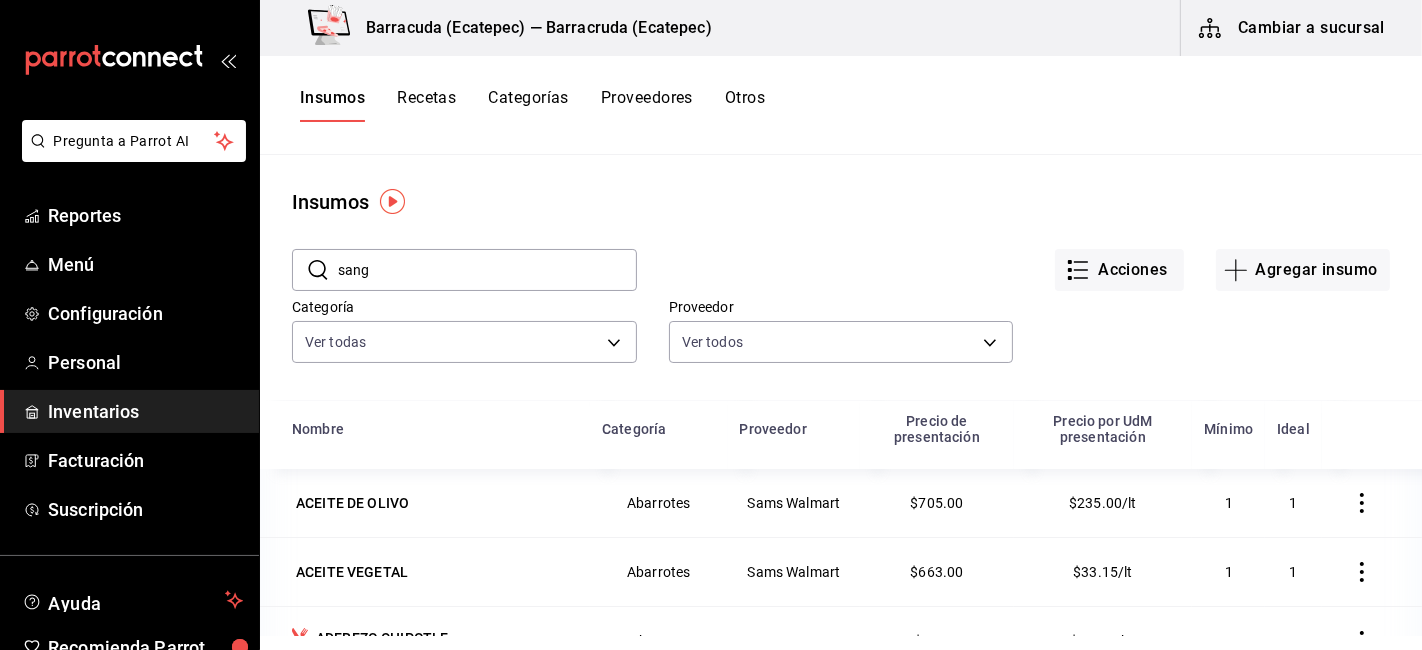 type on "sang" 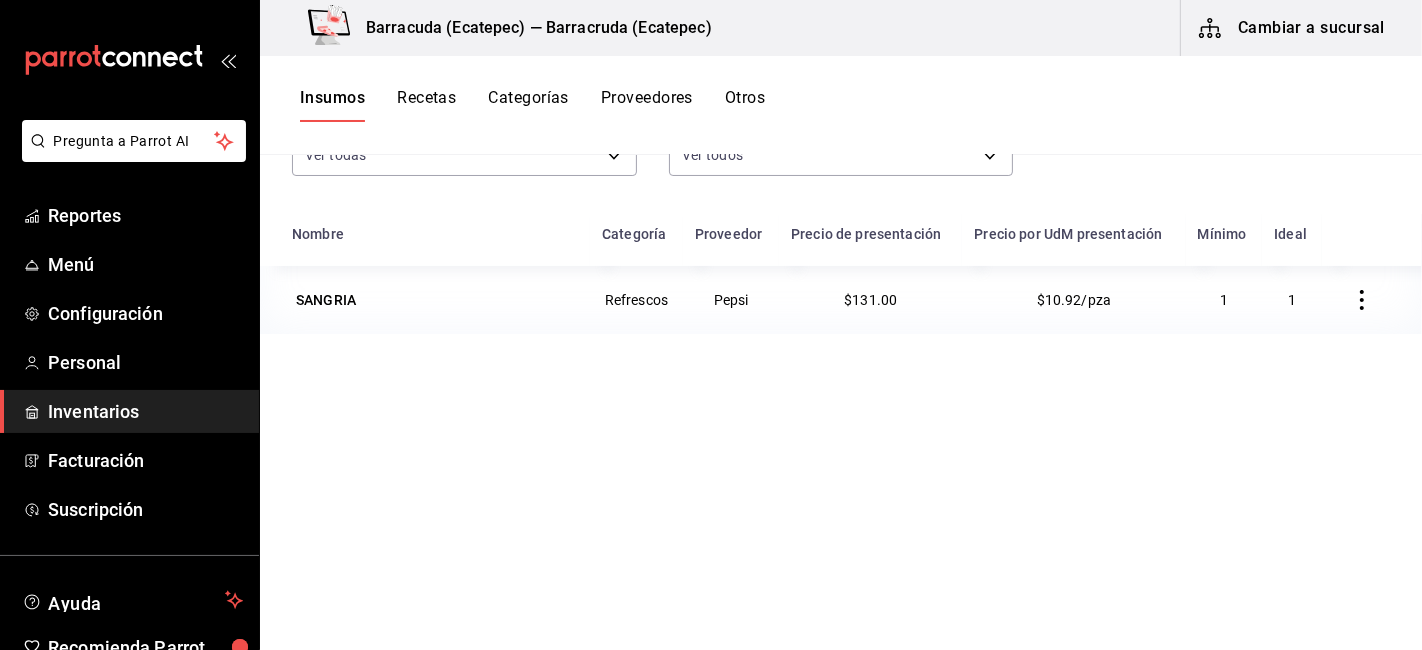scroll, scrollTop: 222, scrollLeft: 0, axis: vertical 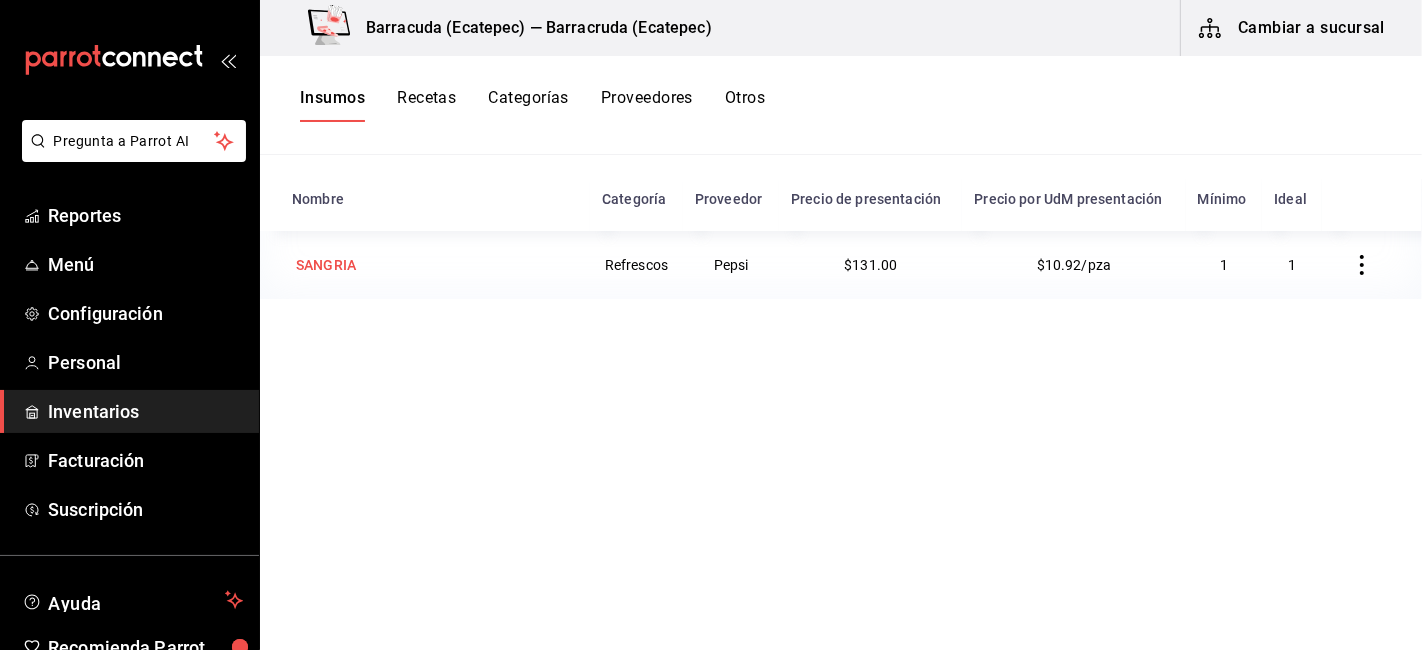 click on "SANGRIA" at bounding box center (425, 265) 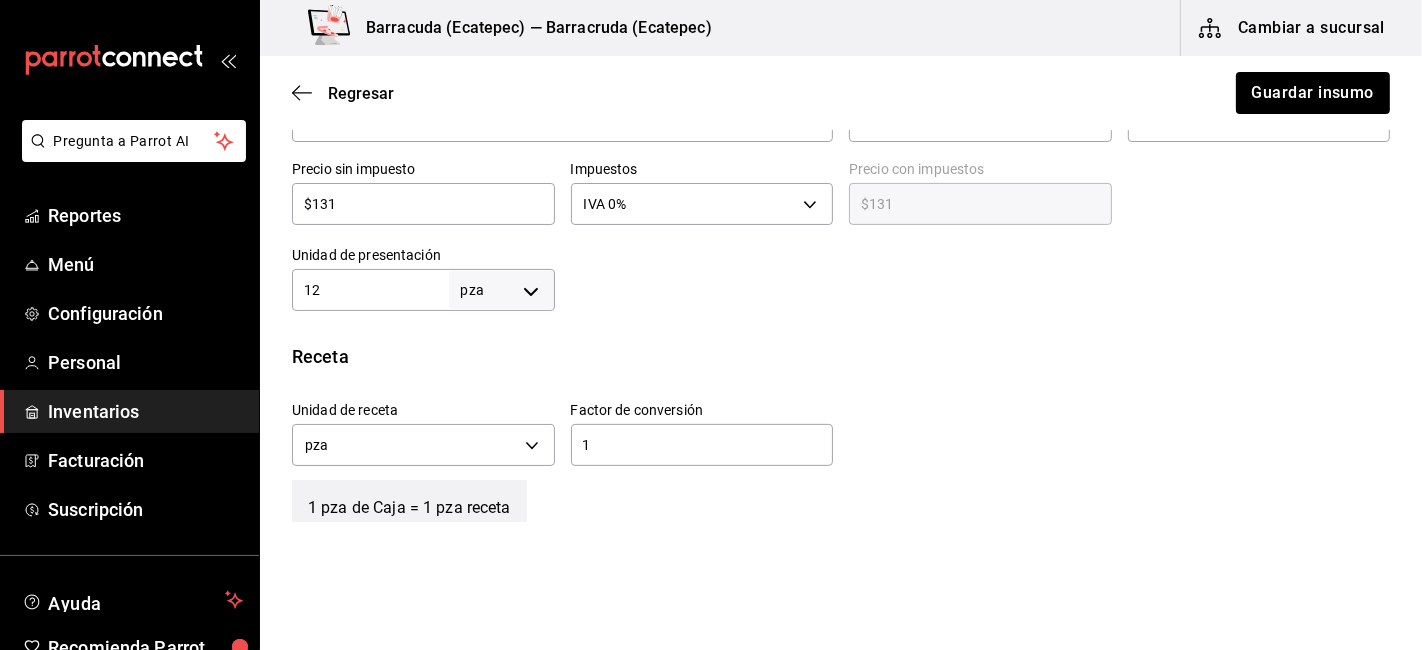scroll, scrollTop: 555, scrollLeft: 0, axis: vertical 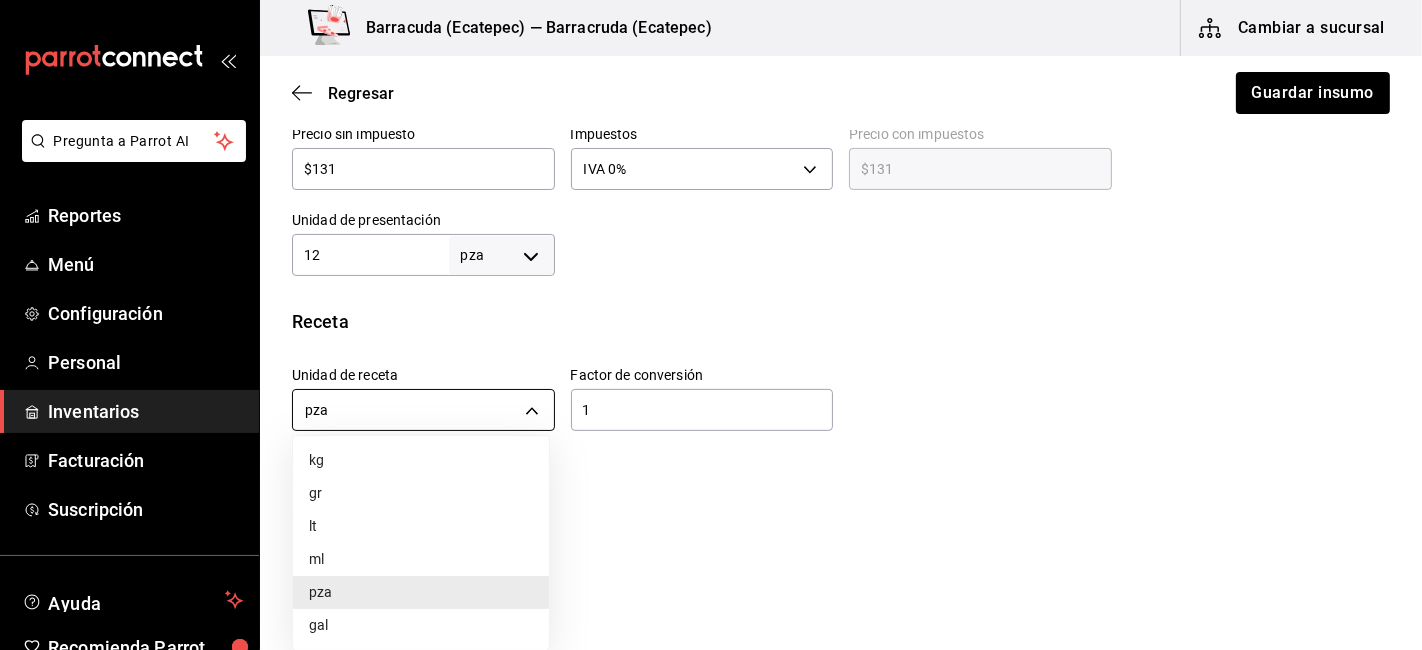 click on "Pregunta a Parrot AI Reportes   Menú   Configuración   Personal   Inventarios   Facturación   Suscripción   Ayuda Recomienda Parrot   [FIRST] [LAST]   Sugerir nueva función   Barracuda ([CITY]) — Barracruda ([CITY]) Cambiar a sucursal Regresar Guardar insumo Insumo IN-[NUMBER] Nombre SANGRIA Categoría de inventario Refrescos ​ Mínimo 1 ​ Ideal 1 ​ Insumo de producción Este insumo se produce con una receta de producción Presentación Proveedor Pepsi ​ Cód. de producto/Descripción Nombre de presentación Caja Precio sin impuesto $131 ​ Impuestos IVA 0% IVA_0 Precio con impuestos $131 ​ Unidad de presentación 12 pza UNIT ​ Receta Unidad de receta pza UNIT Factor de conversión 1 ​ 1 pza de Caja = 1 pza receta Ver ayuda de conversiones ¿La presentación (Caja) viene en otra caja? Si No Presentaciones por caja 12 ​ Caja con 12 Caja de 12 pza Unidades de conteo pza Caja (12 pza) Caja (12*12 pza) ; Pregunta a Parrot AI Reportes   Menú   Configuración   Personal   Inventarios" at bounding box center (711, 268) 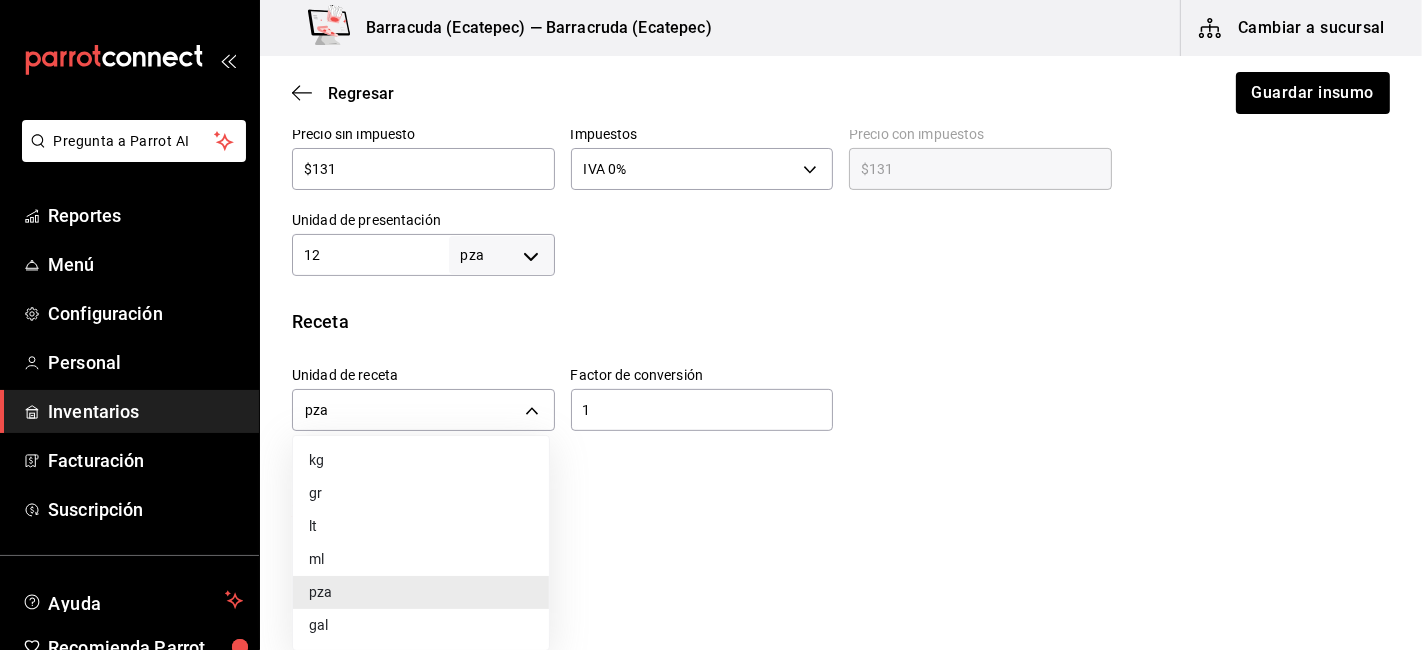 click on "lt" at bounding box center (421, 526) 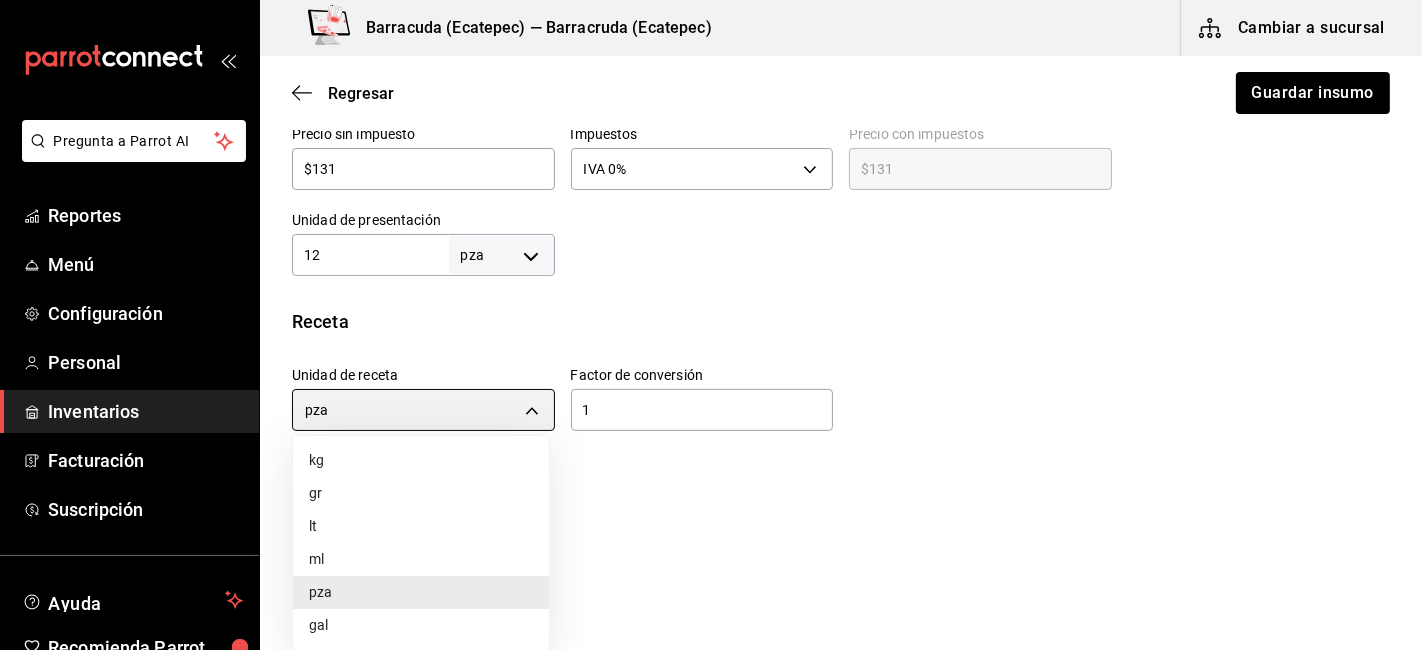 type on "LITER" 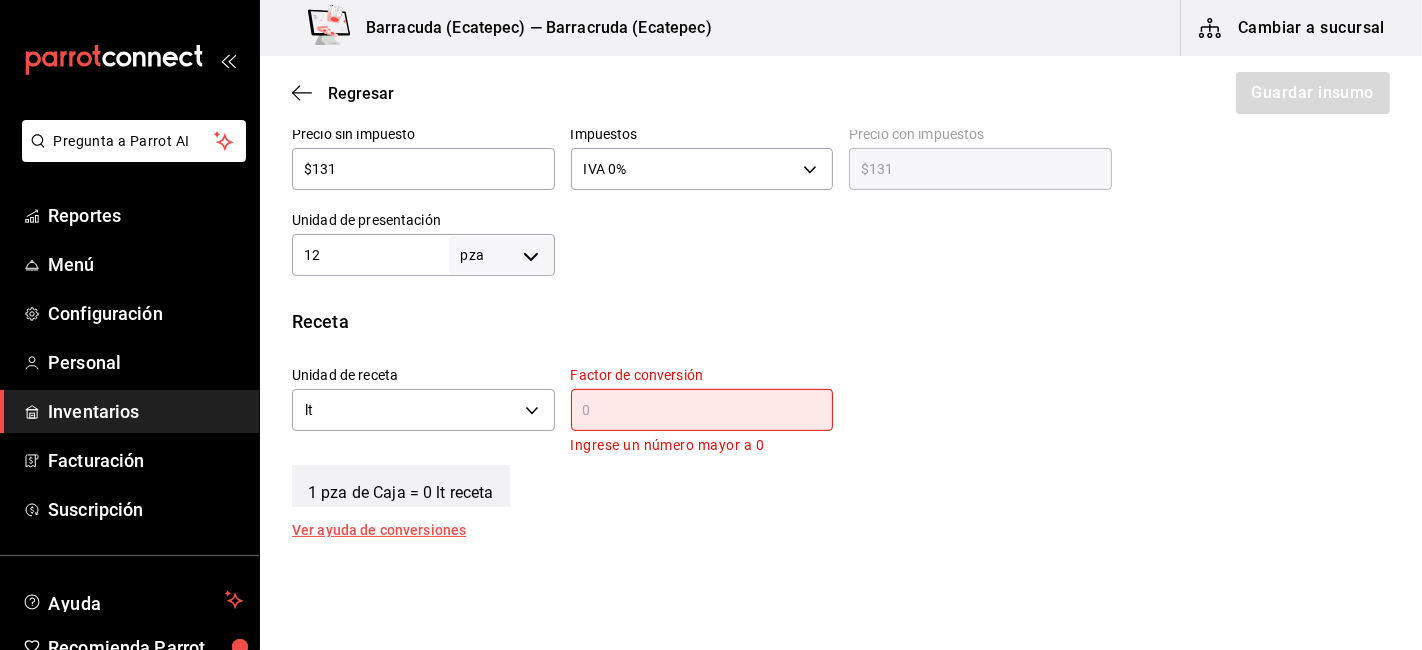 click at bounding box center (702, 410) 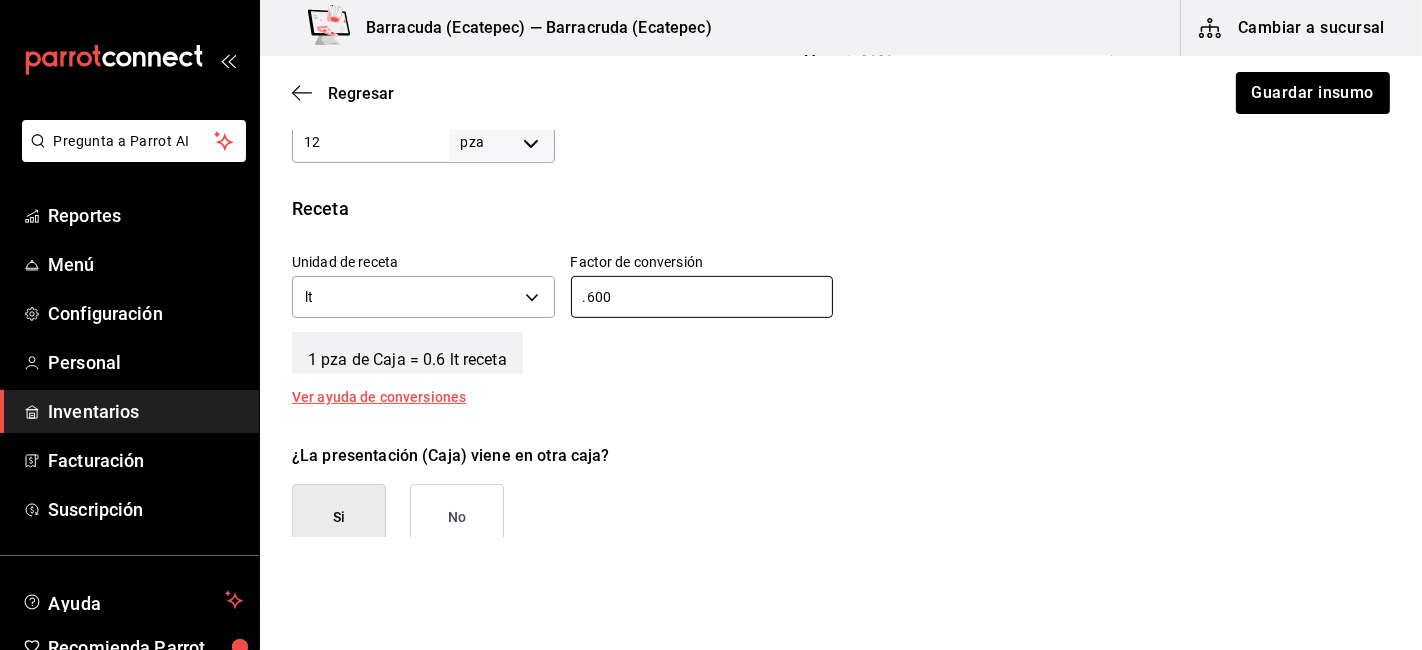 scroll, scrollTop: 999, scrollLeft: 0, axis: vertical 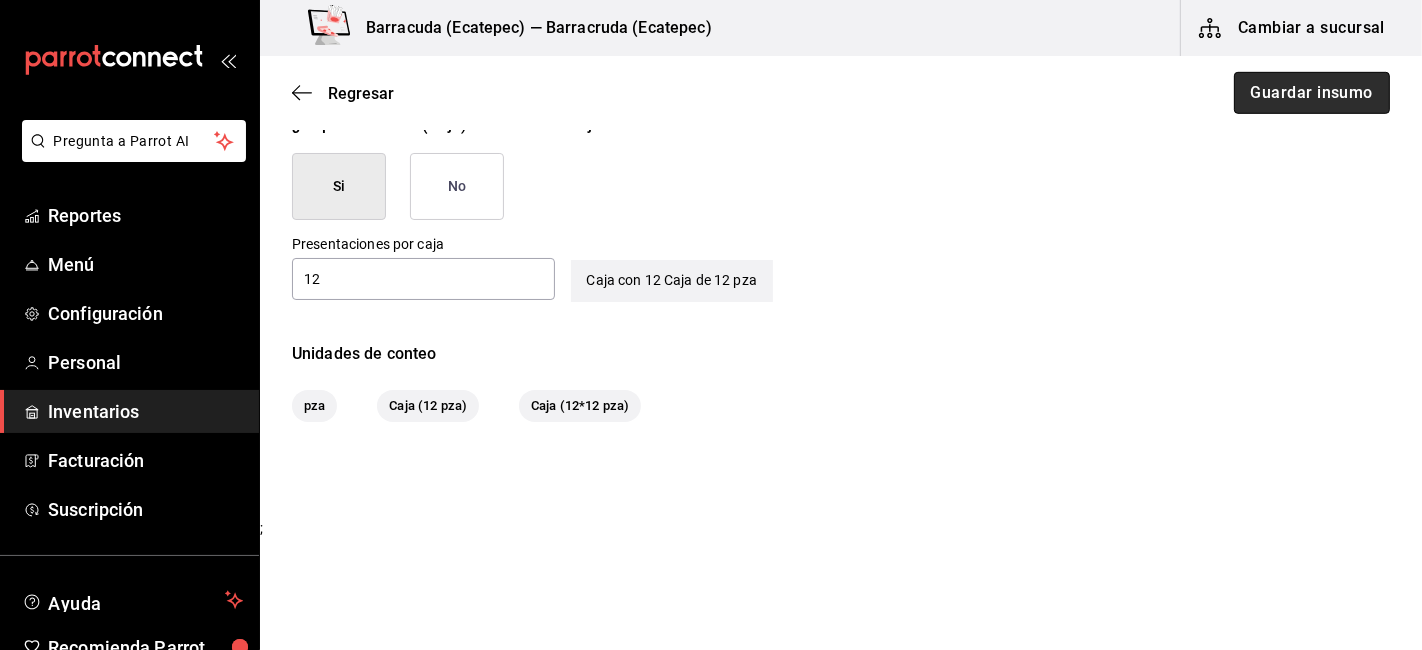 type on "0.600" 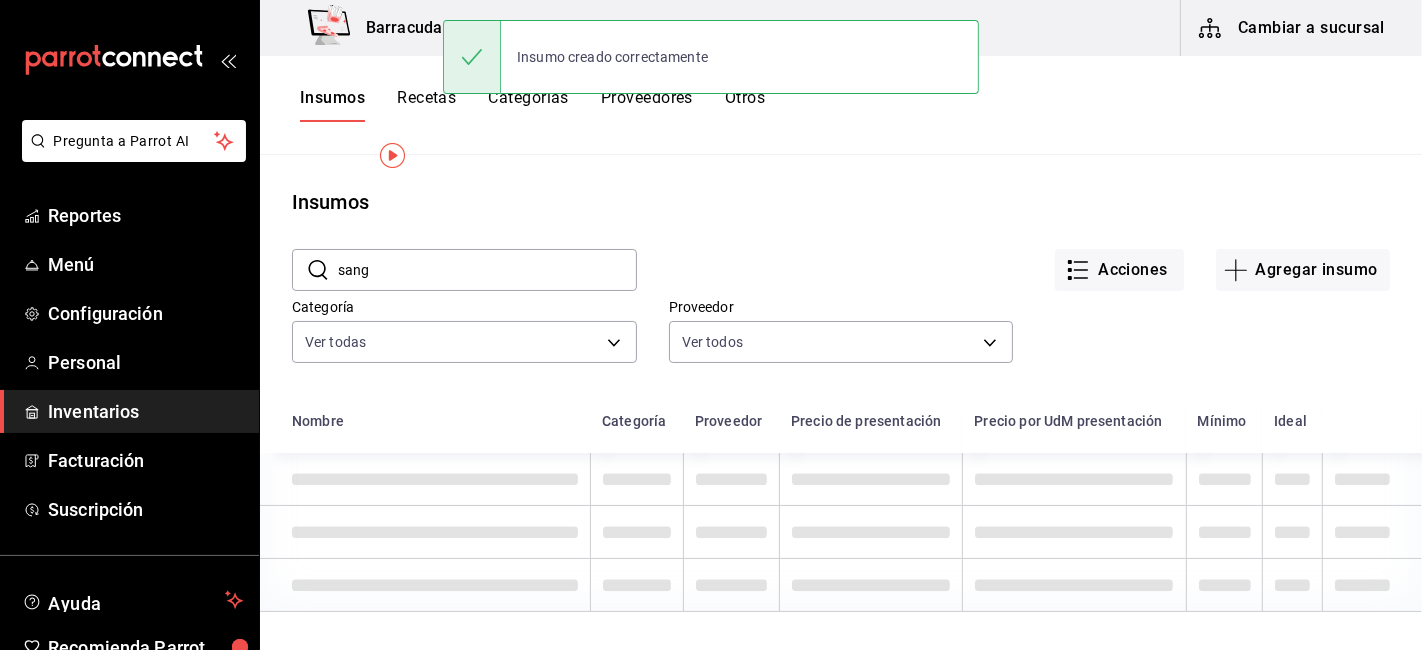 scroll, scrollTop: 222, scrollLeft: 0, axis: vertical 